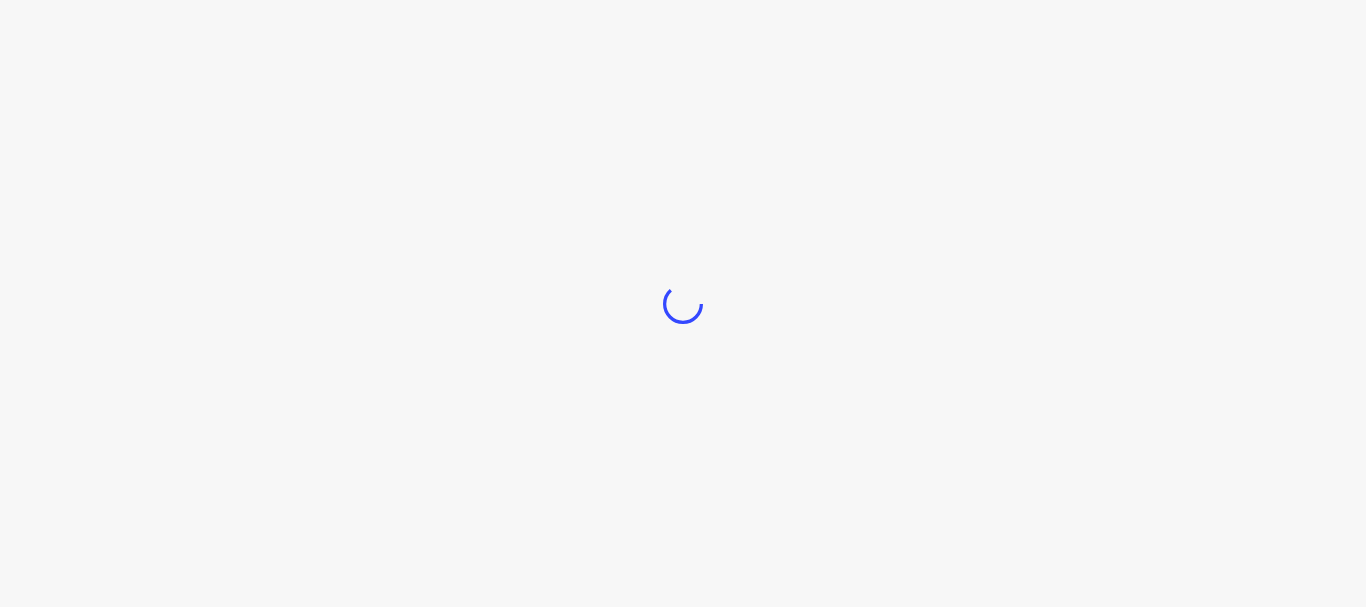 scroll, scrollTop: 0, scrollLeft: 0, axis: both 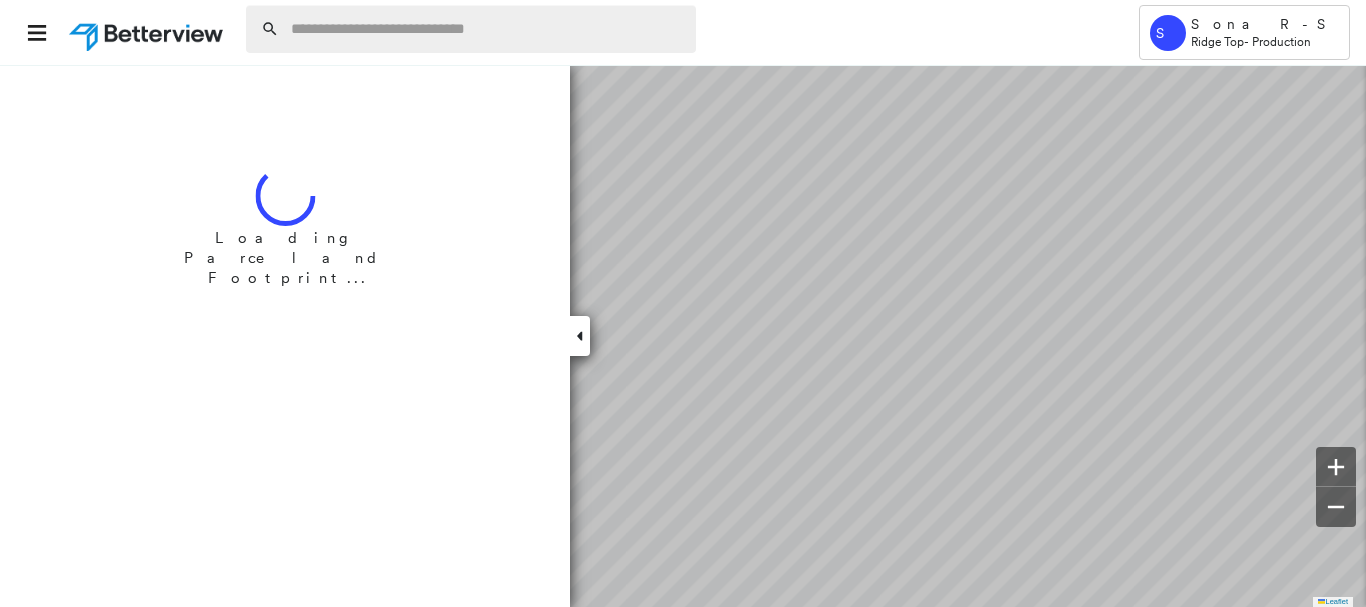 click at bounding box center [487, 29] 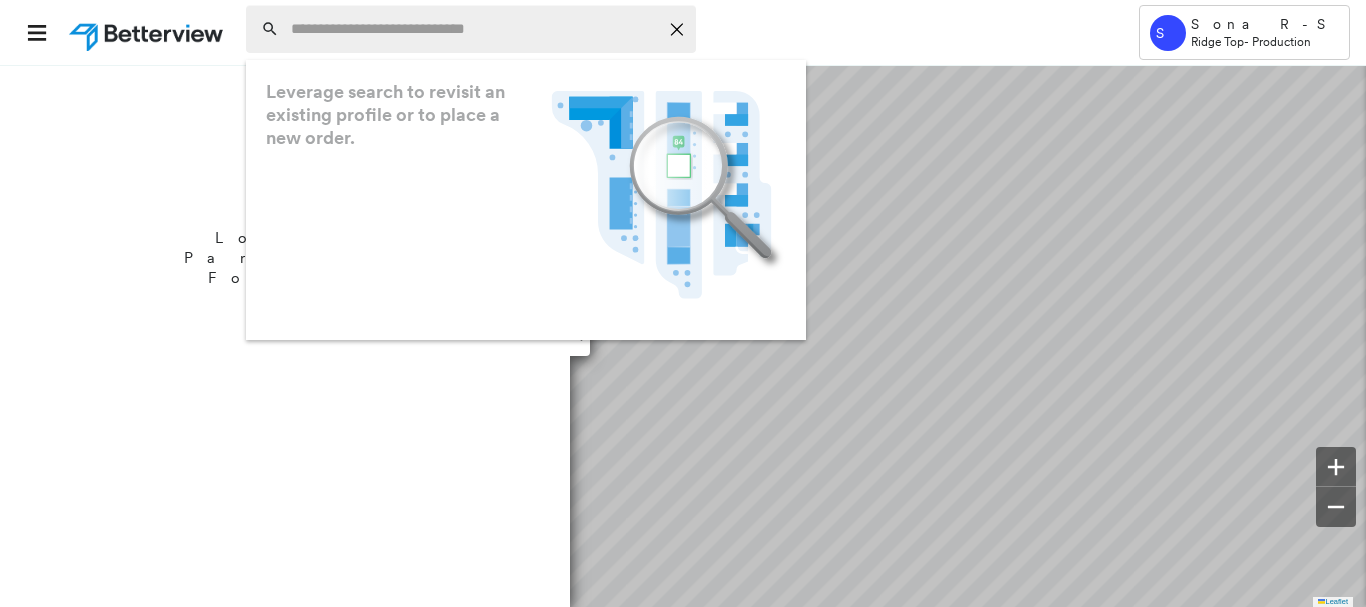 paste on "**********" 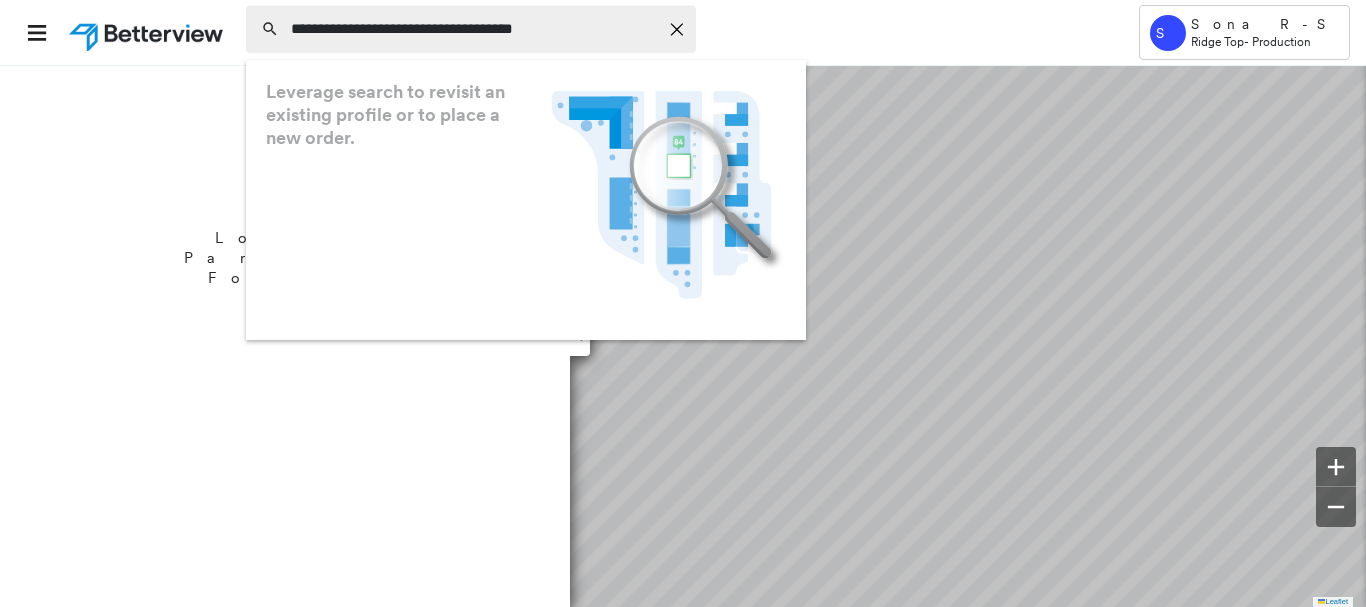 type on "**********" 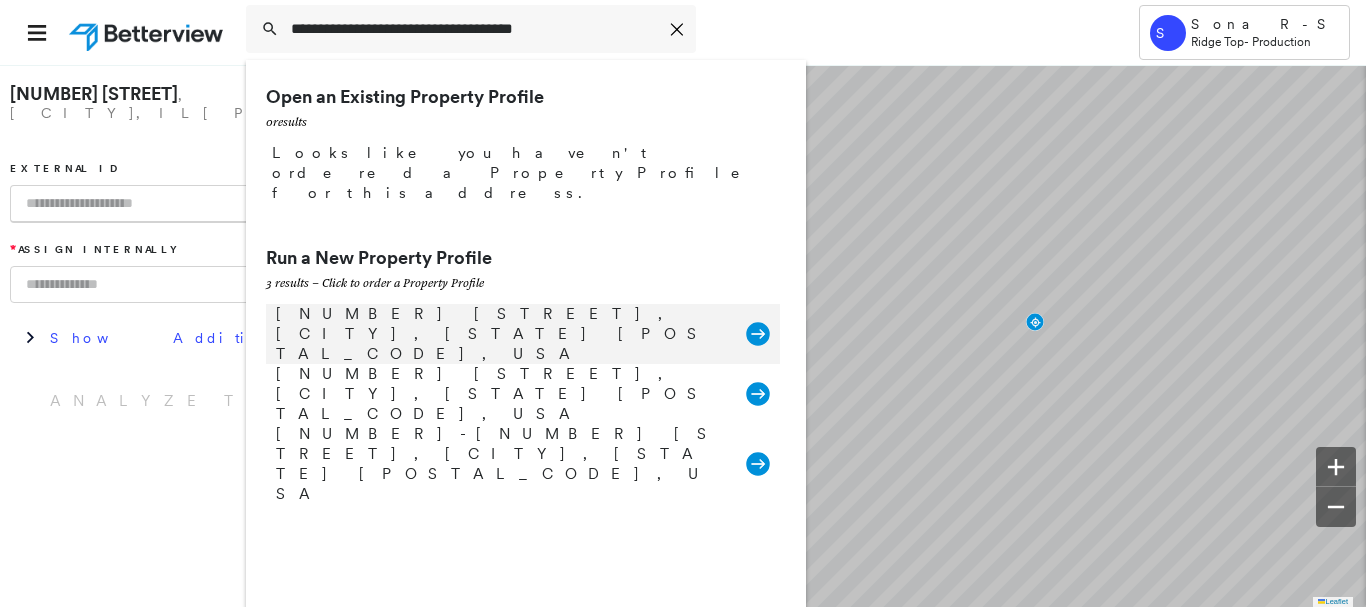 click 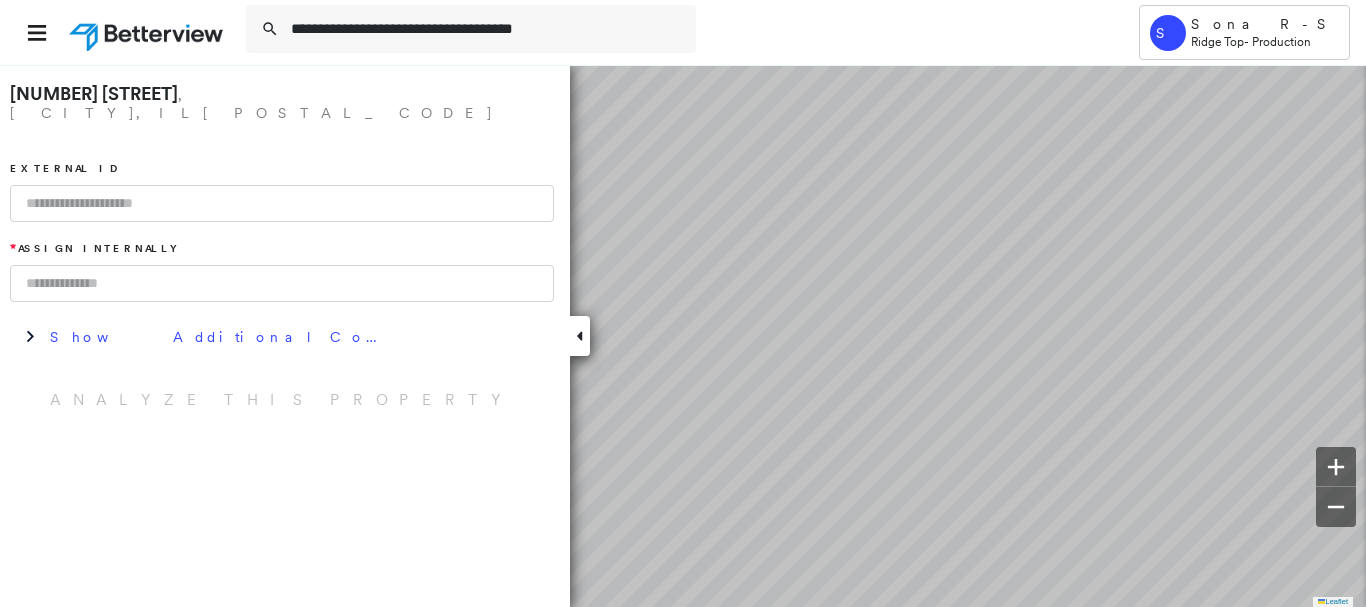type 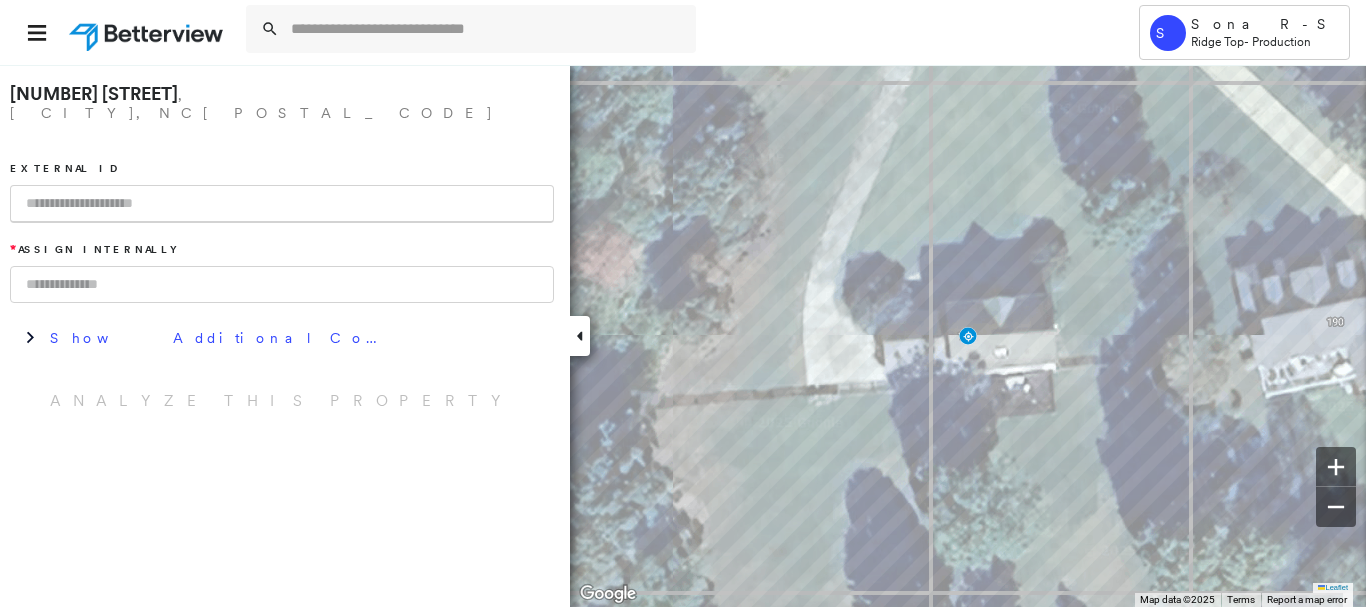 paste on "**********" 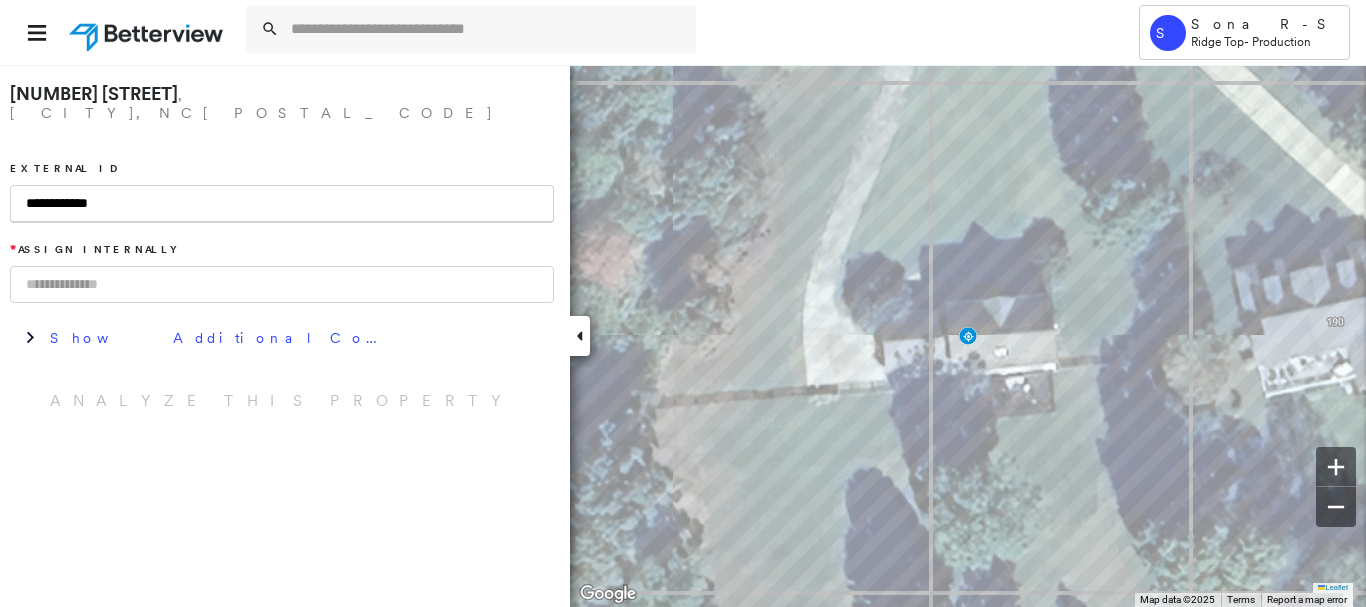 type on "**********" 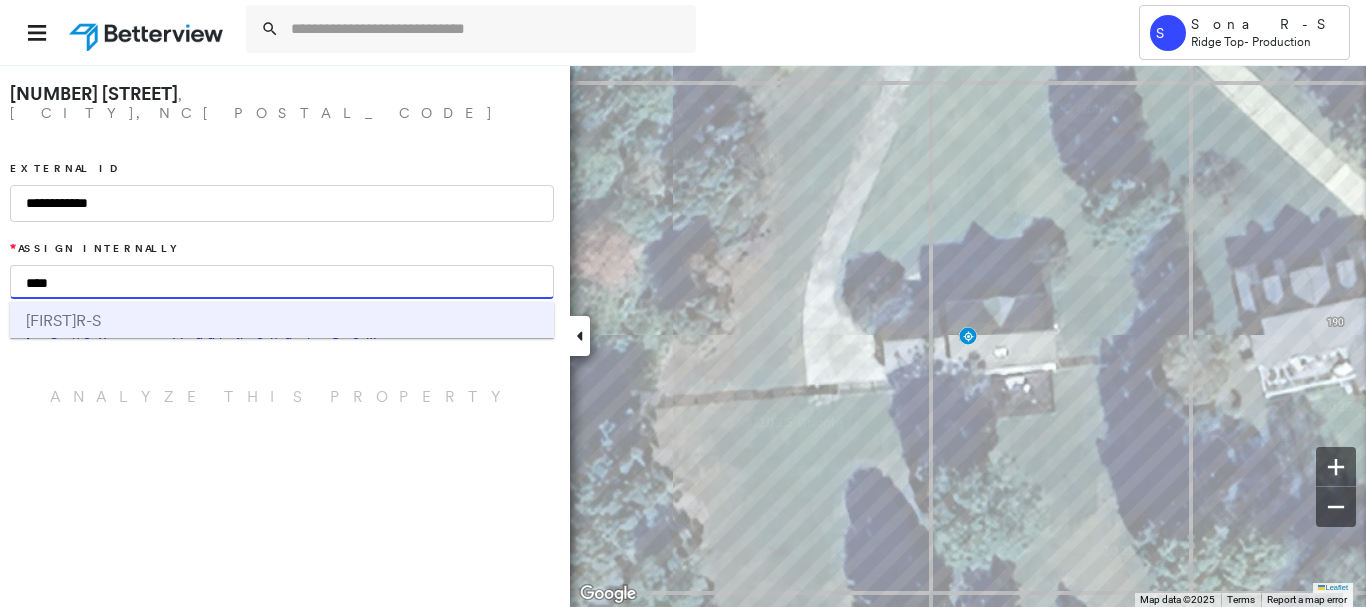 type on "****" 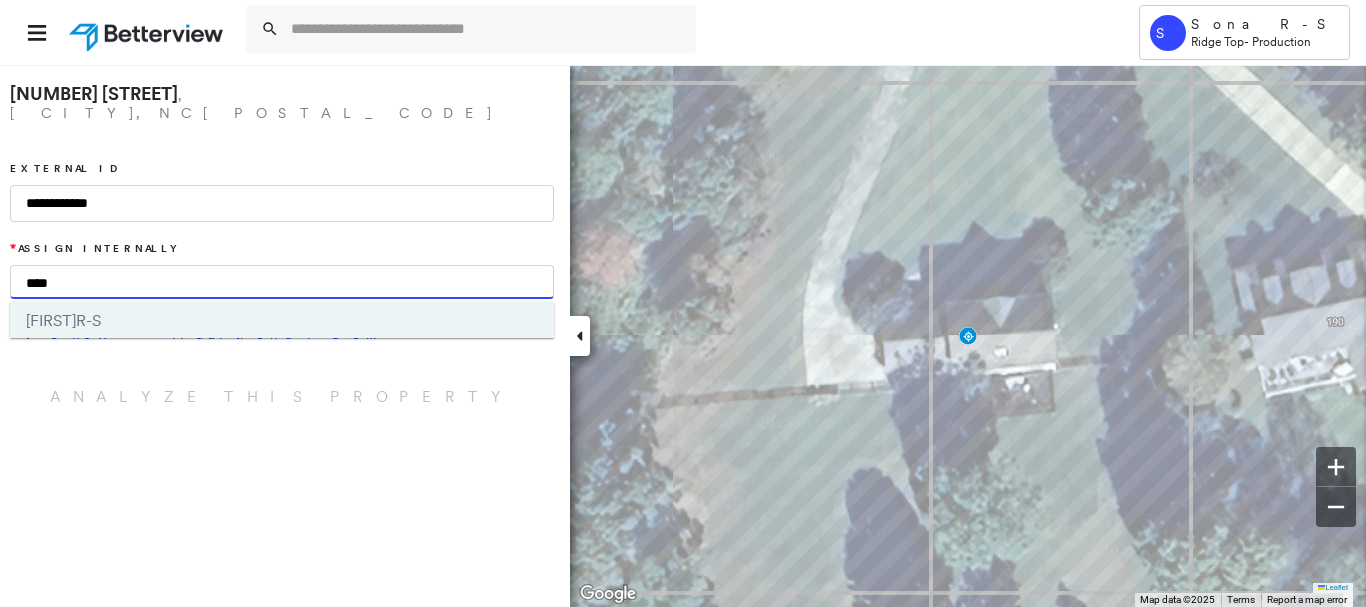 type 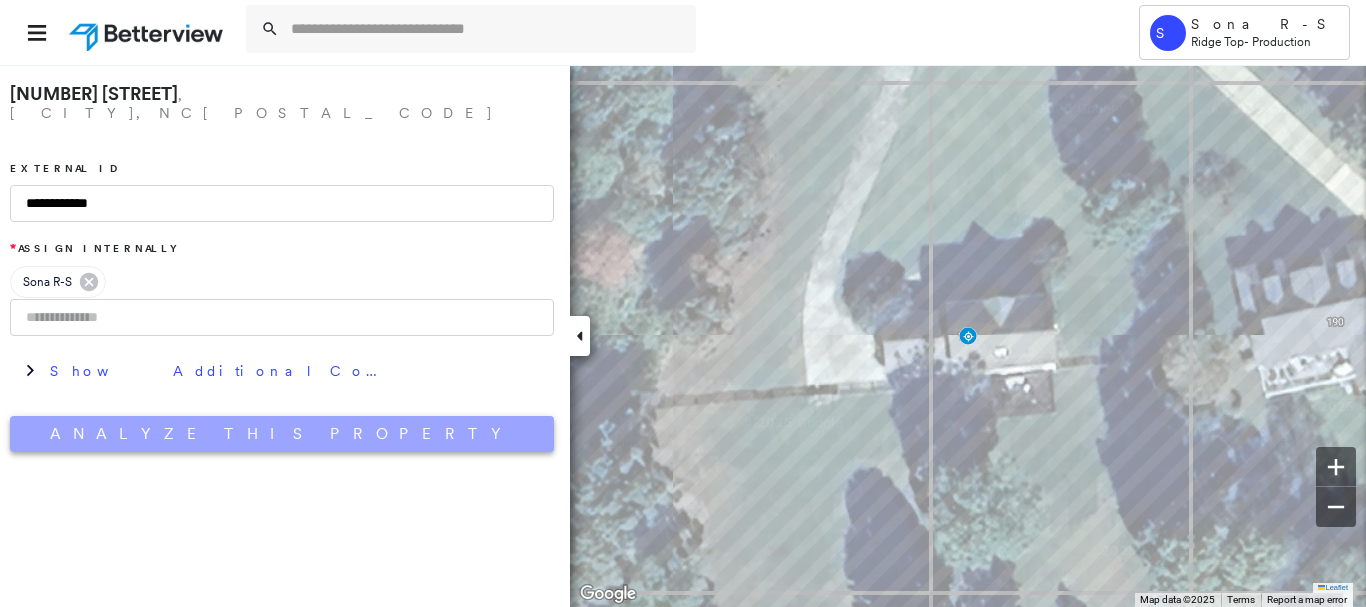 click on "Analyze This Property" at bounding box center (282, 434) 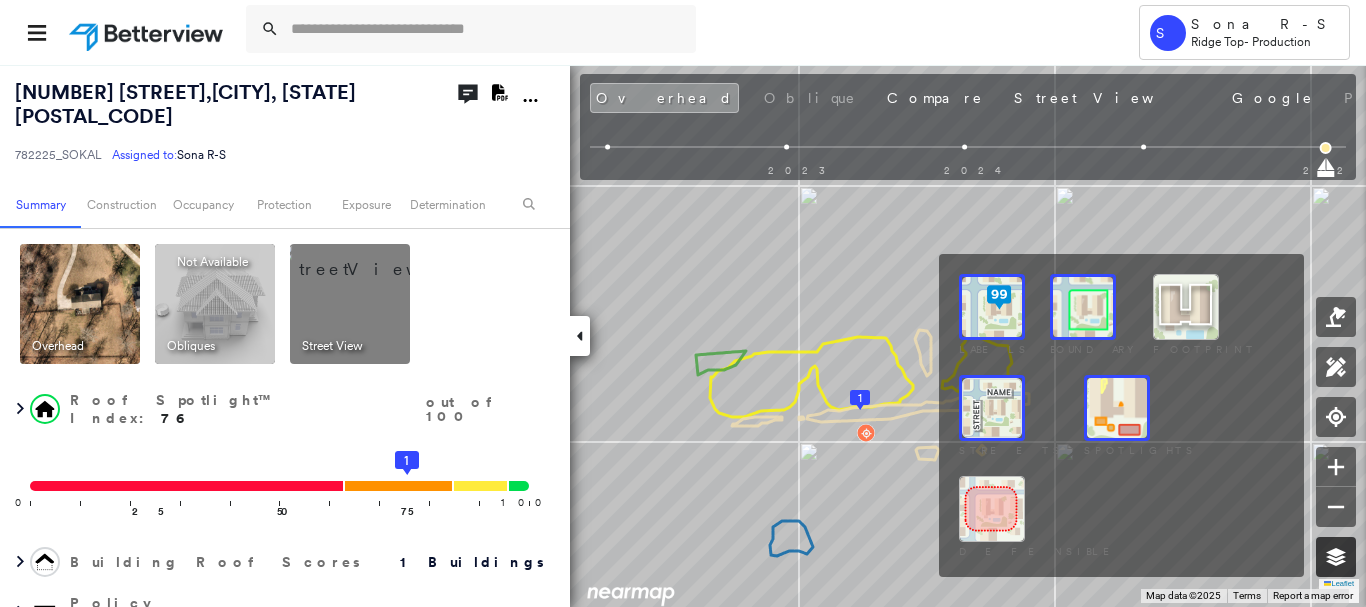 click 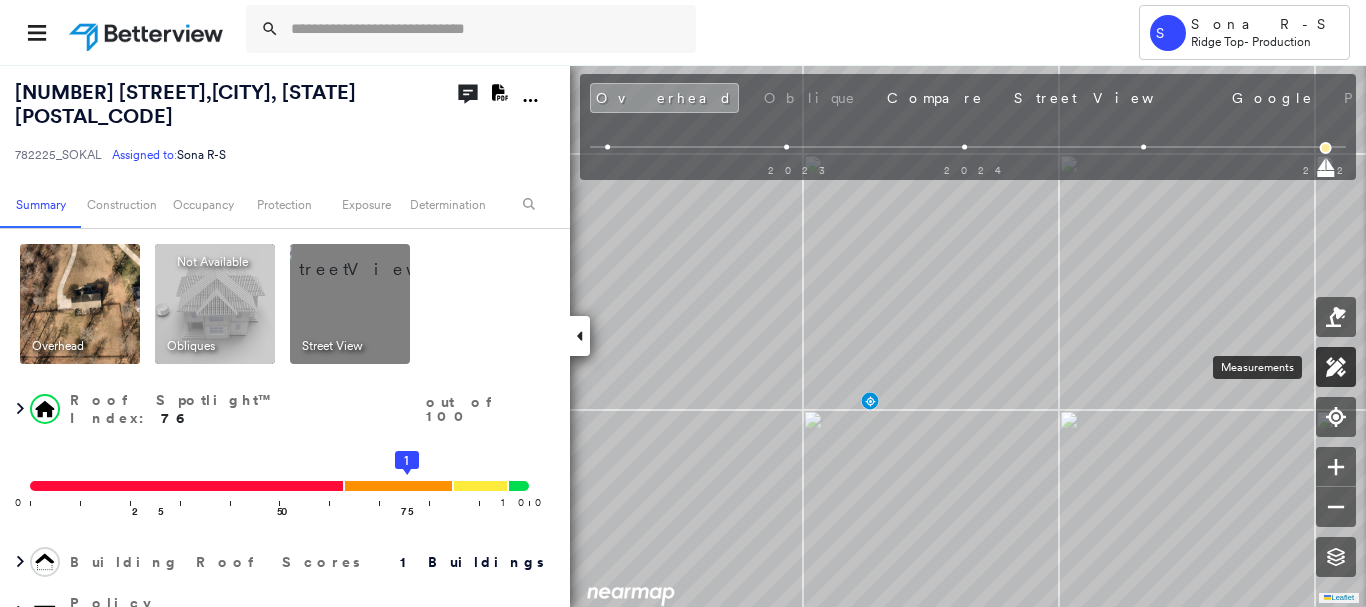 click 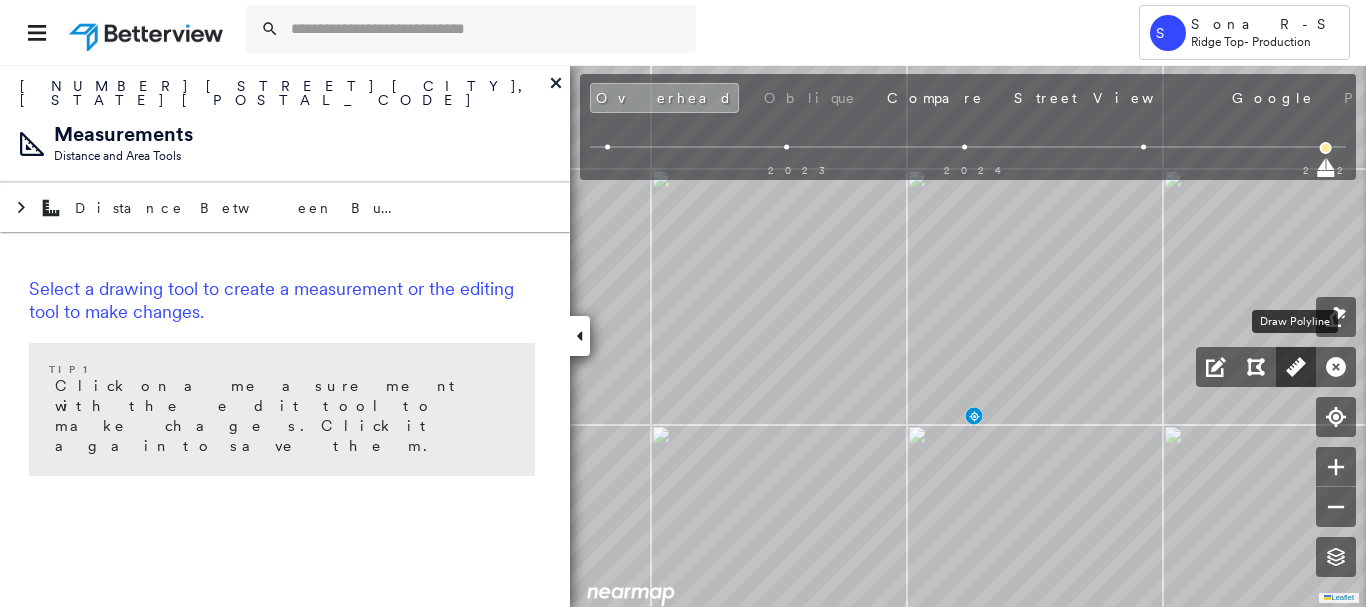 click 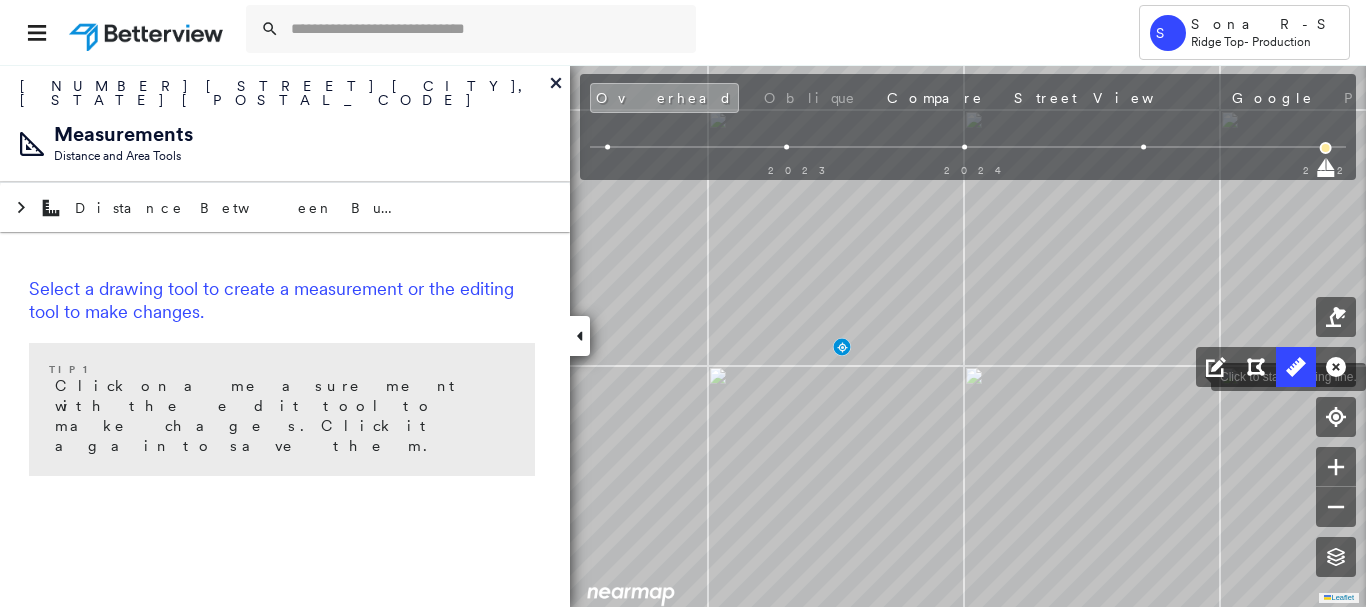 click at bounding box center [1191, 375] 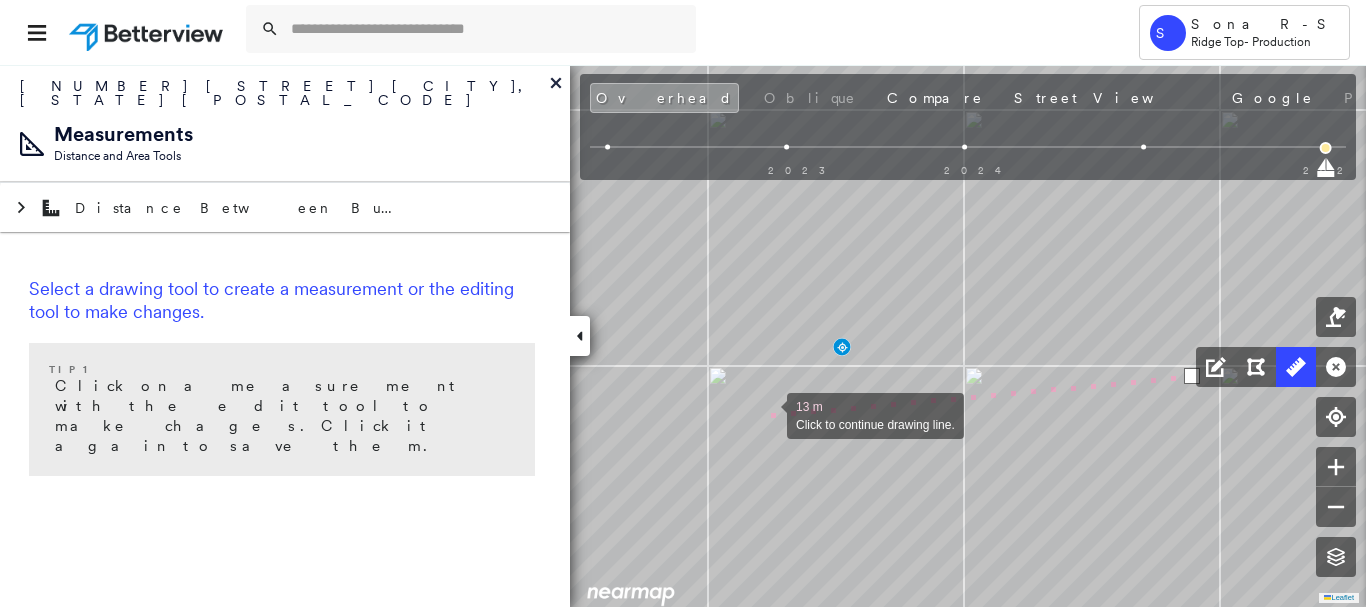 click at bounding box center (767, 414) 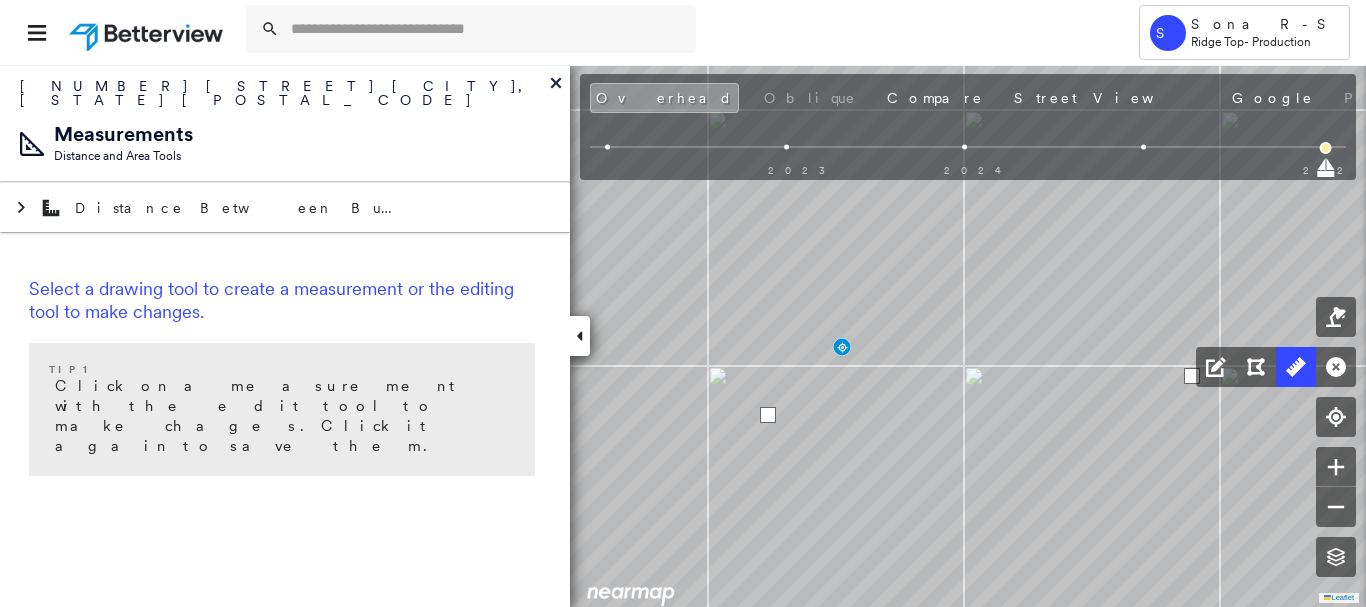 click at bounding box center (768, 415) 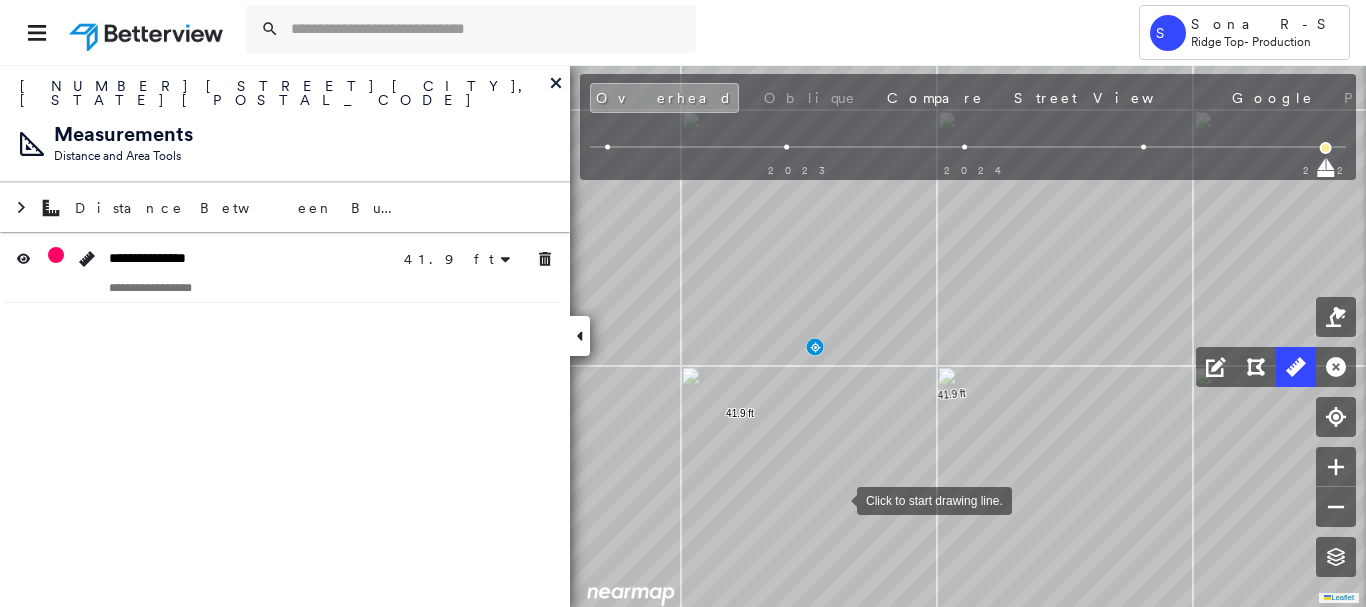 drag, startPoint x: 844, startPoint y: 499, endPoint x: 786, endPoint y: 504, distance: 58.21512 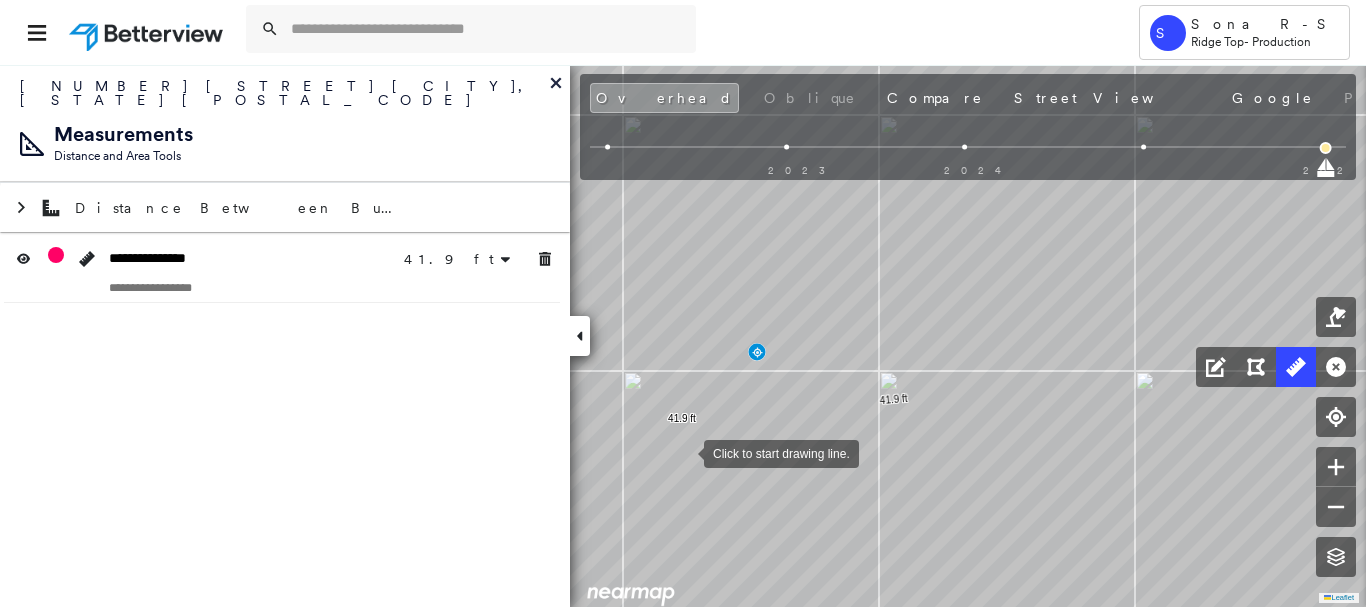 click at bounding box center [684, 452] 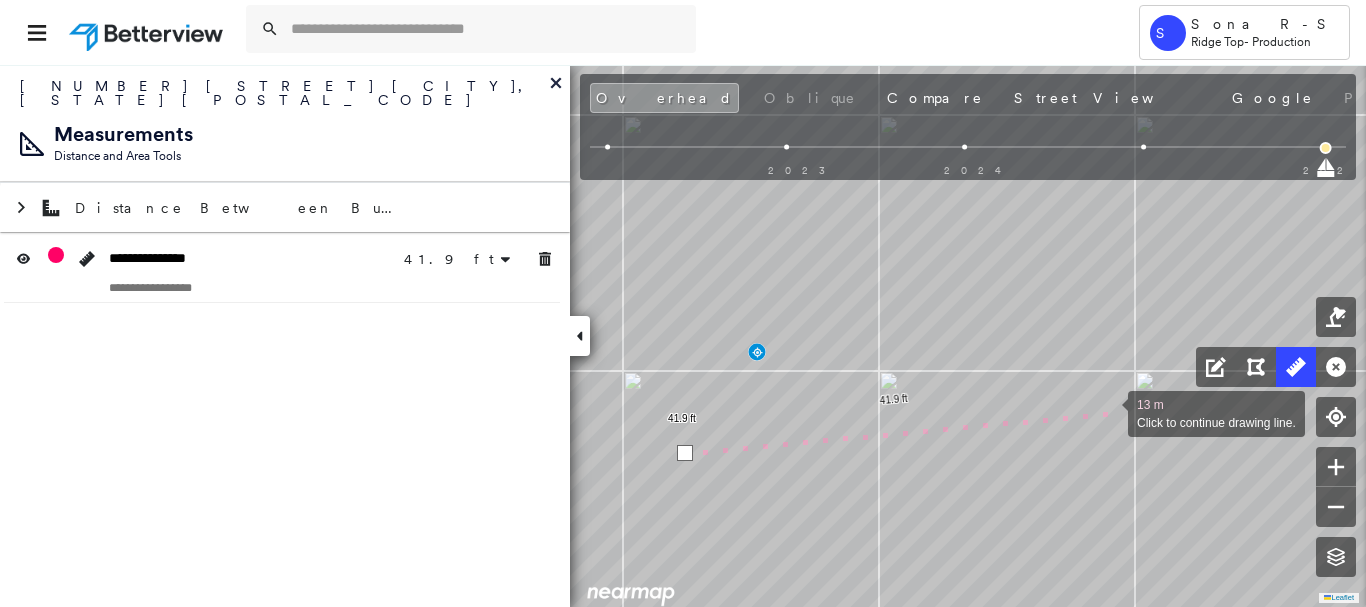 click at bounding box center (1108, 412) 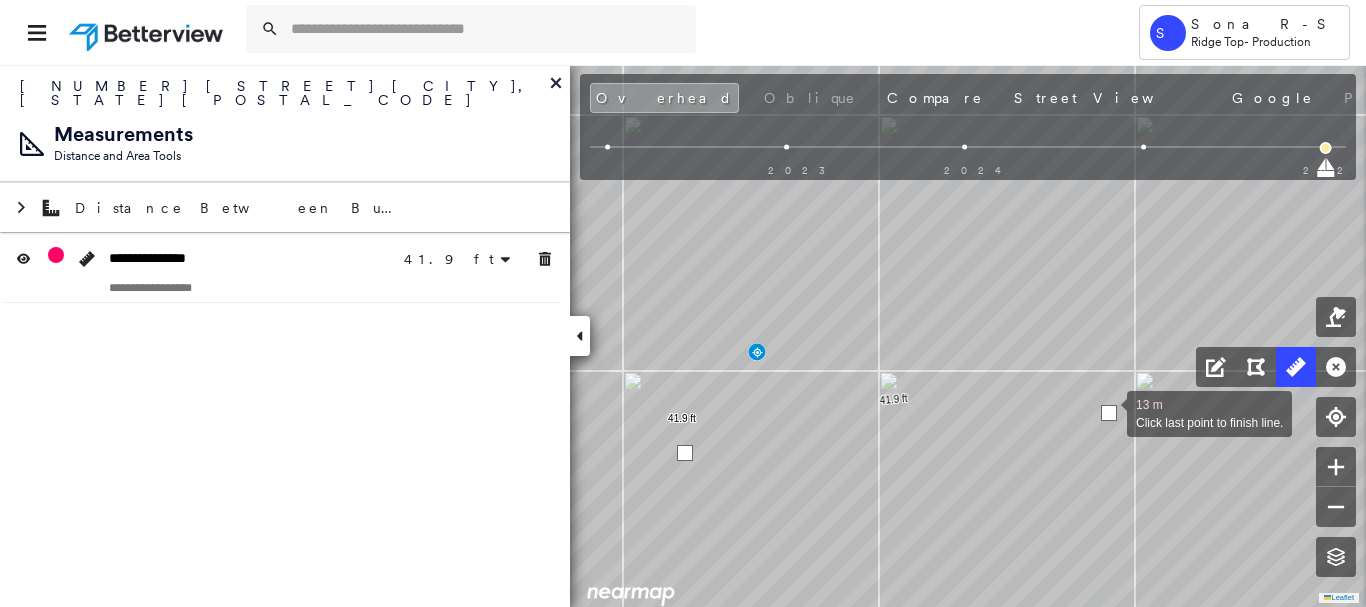 click at bounding box center [1109, 413] 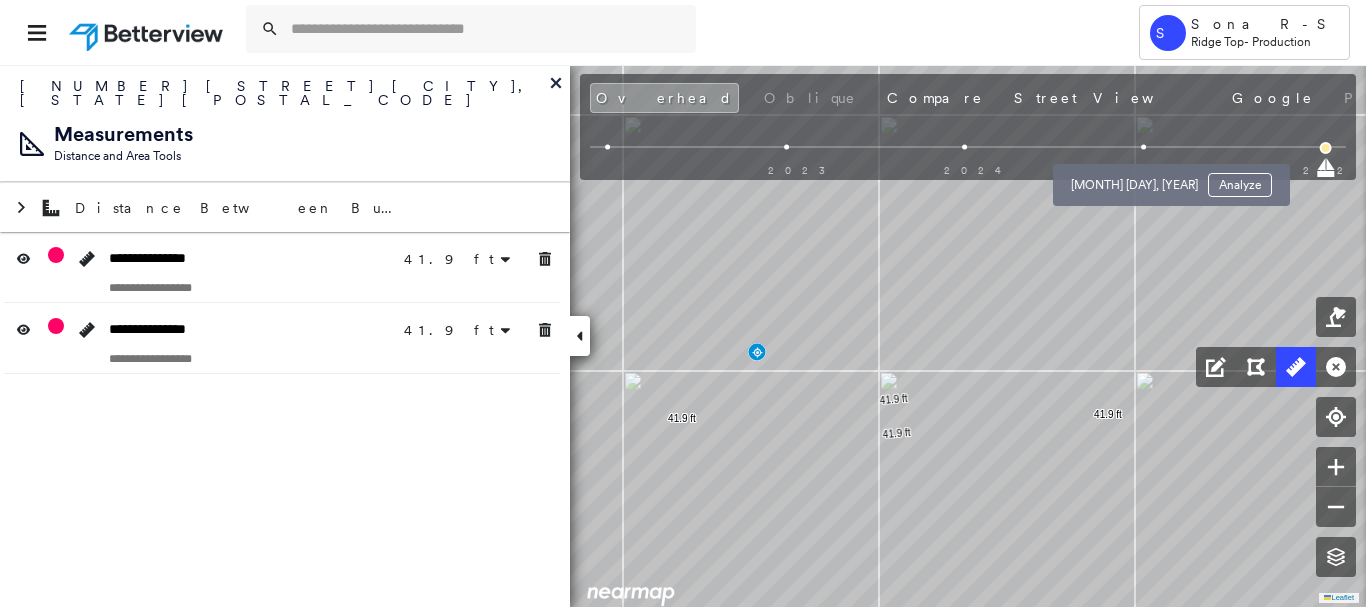 click at bounding box center [1143, 147] 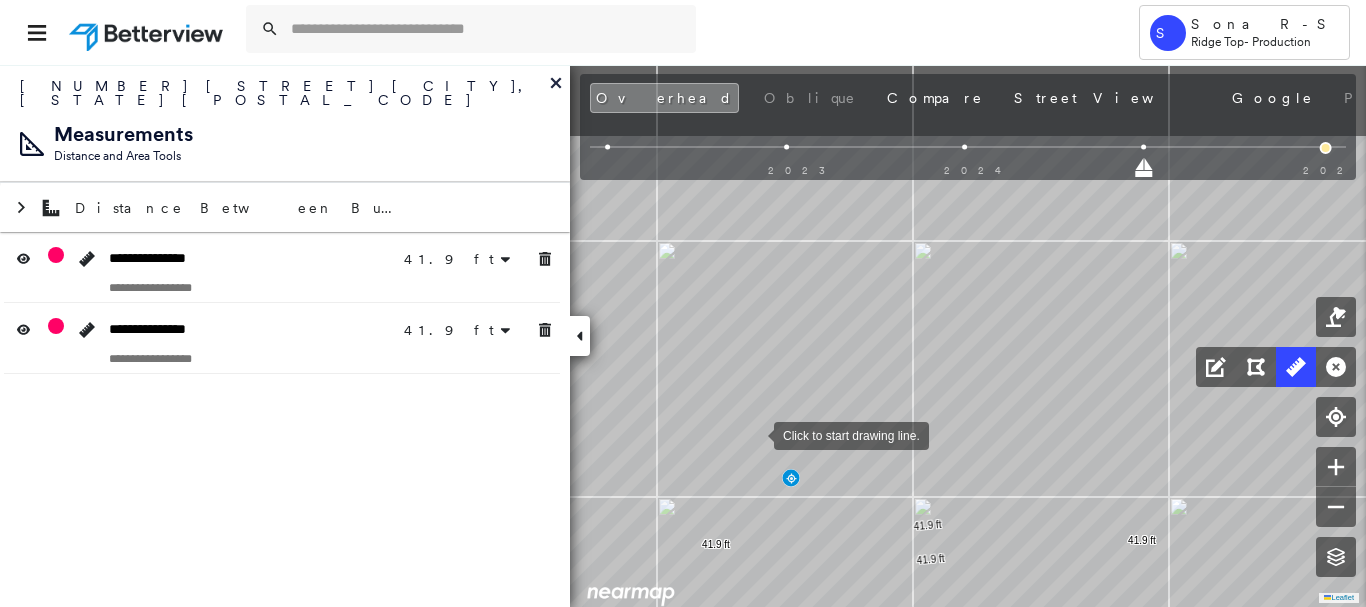 drag, startPoint x: 720, startPoint y: 316, endPoint x: 898, endPoint y: 177, distance: 225.84286 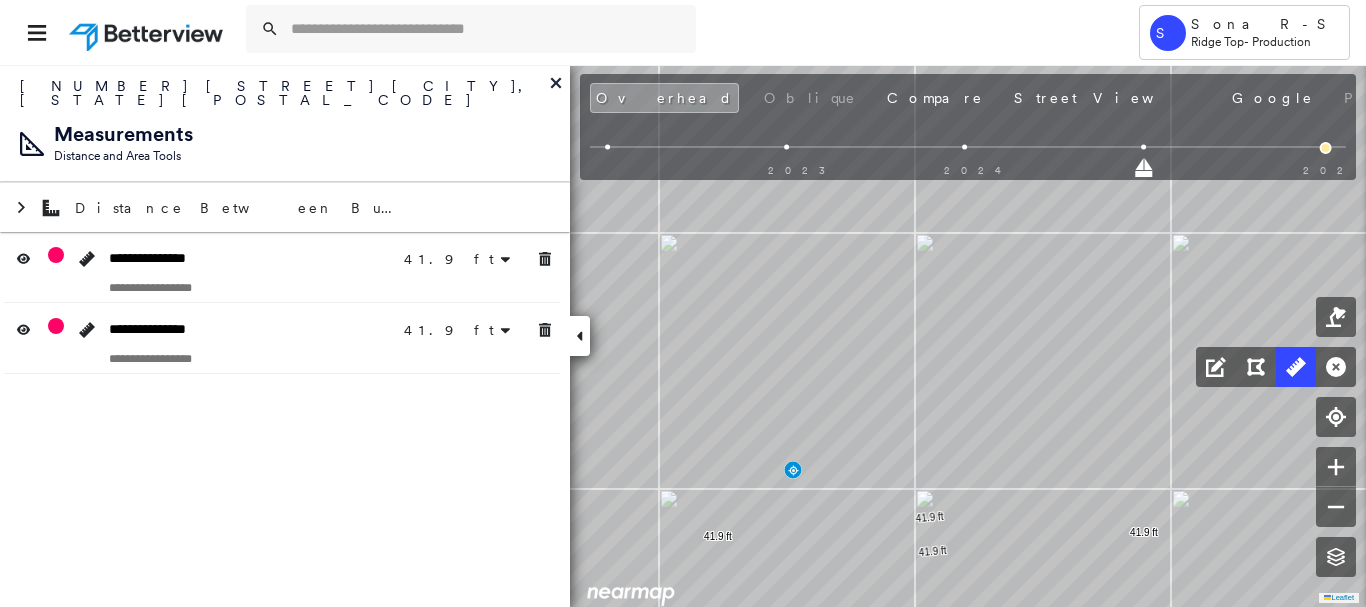click on "[YEAR] [YEAR] [YEAR]" at bounding box center [968, 150] 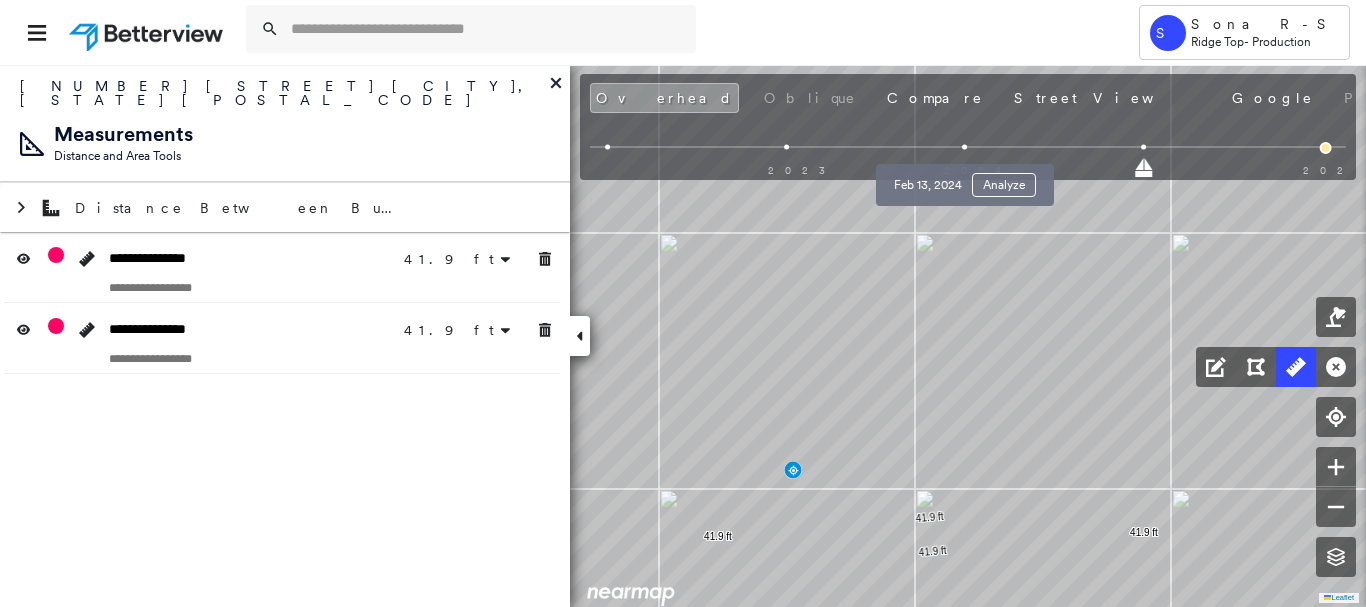 click at bounding box center (965, 147) 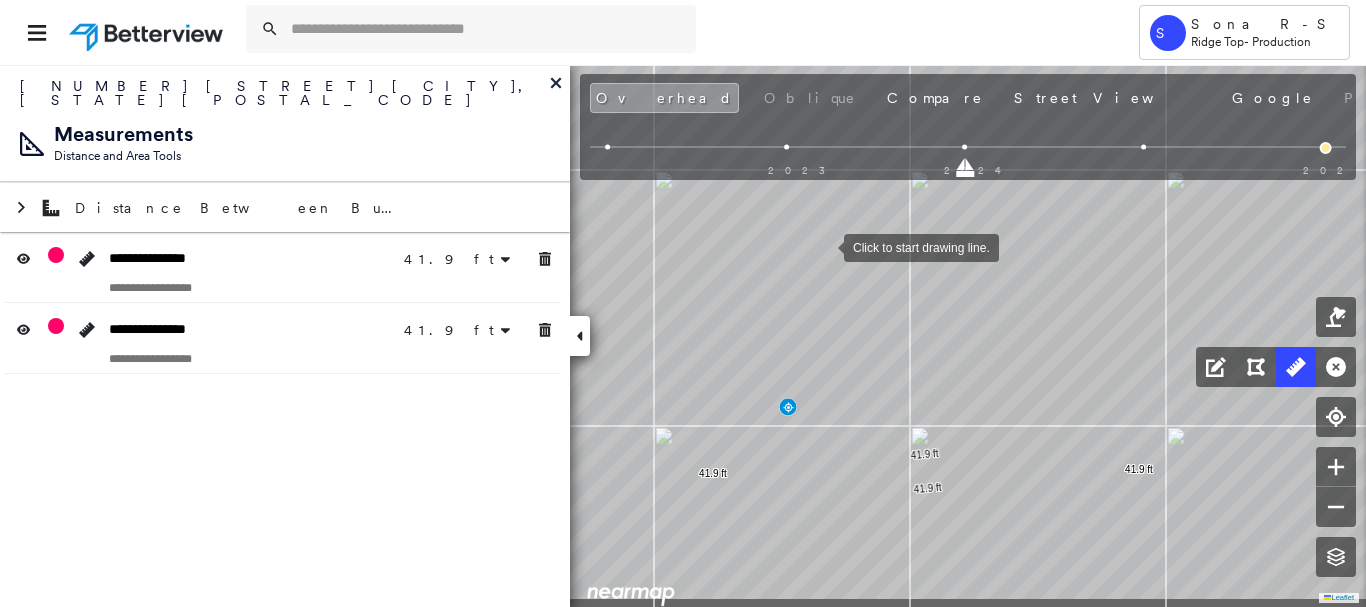 drag, startPoint x: 815, startPoint y: 319, endPoint x: 824, endPoint y: 248, distance: 71.568146 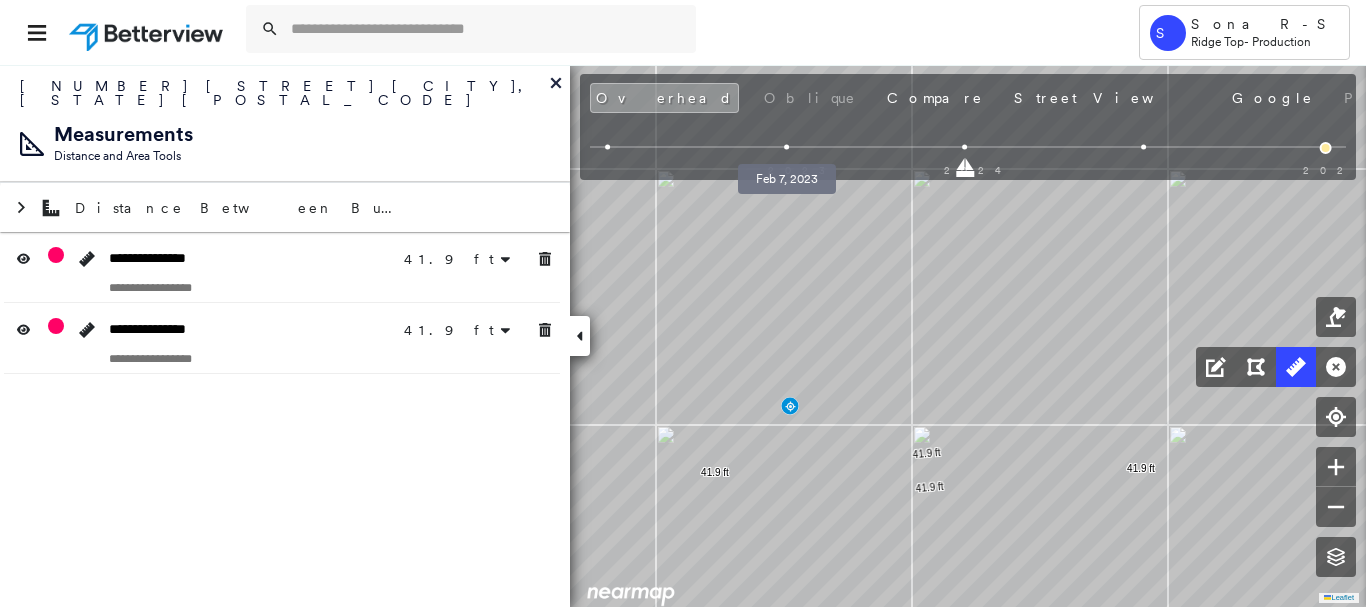 click at bounding box center (786, 147) 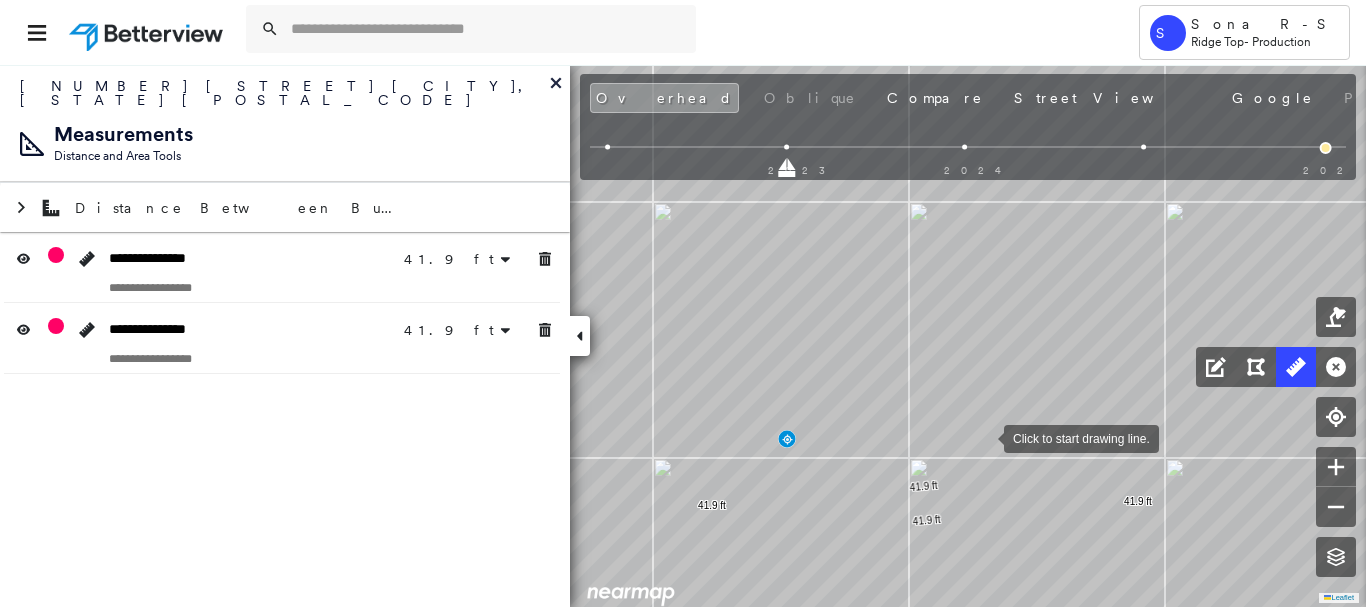 click at bounding box center [984, 437] 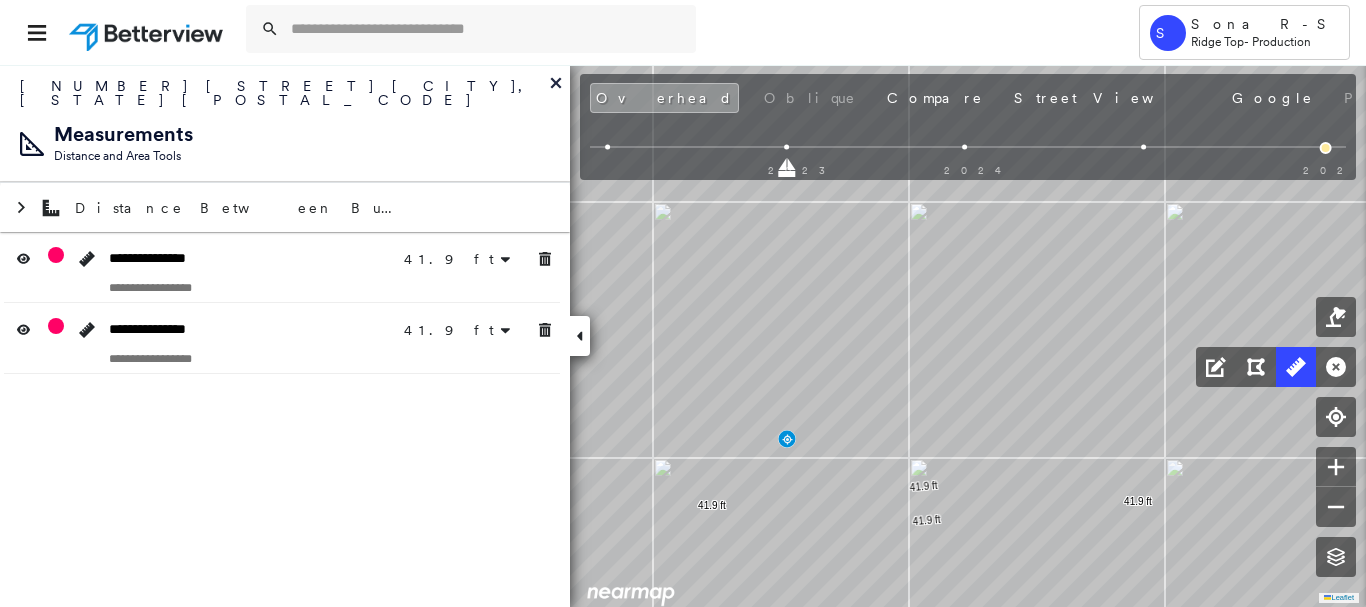 click on "[YEAR] [YEAR] [YEAR]" at bounding box center [968, 150] 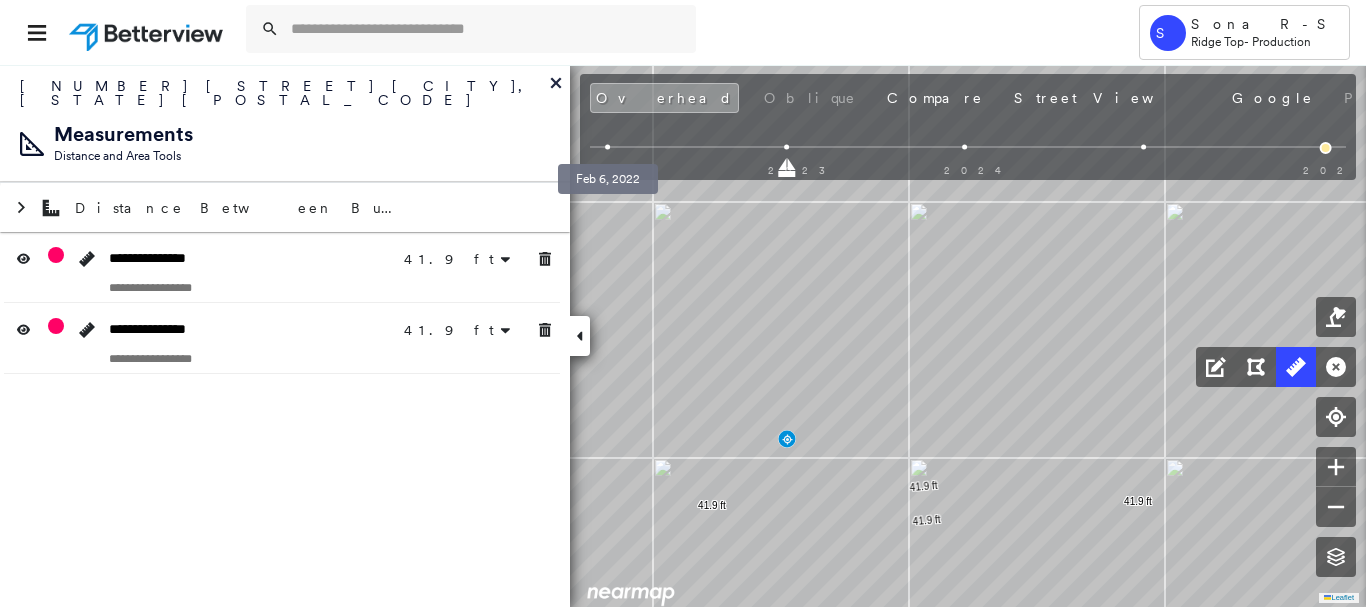 click at bounding box center (608, 147) 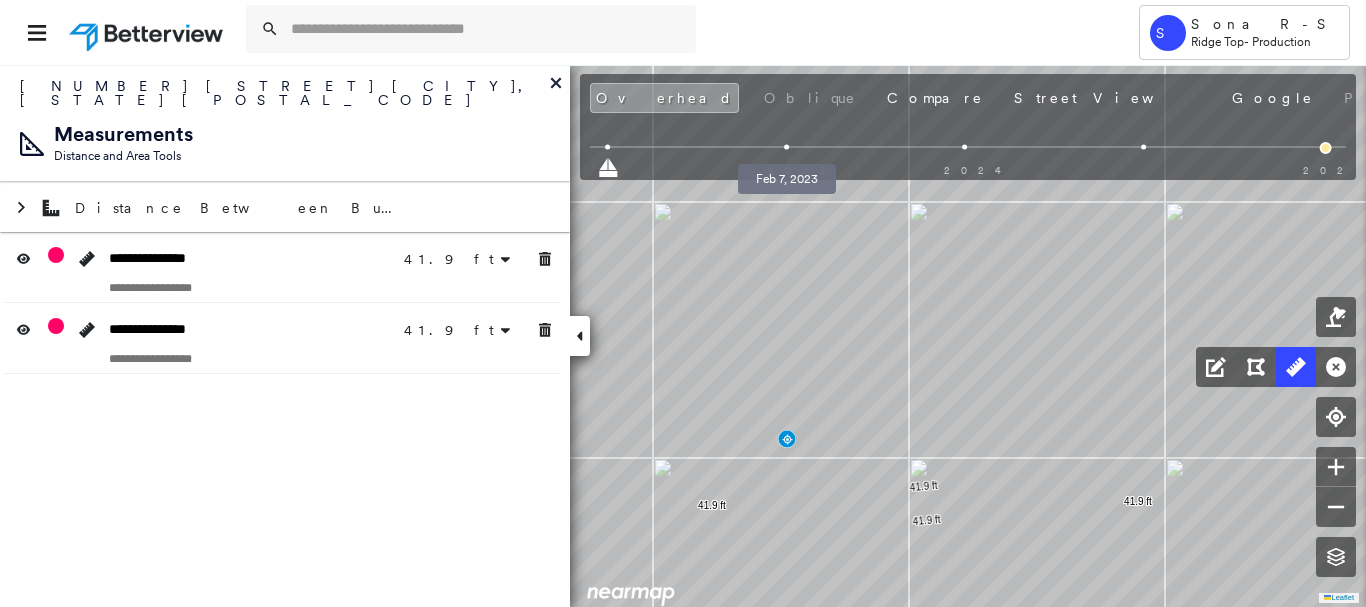 click at bounding box center (786, 147) 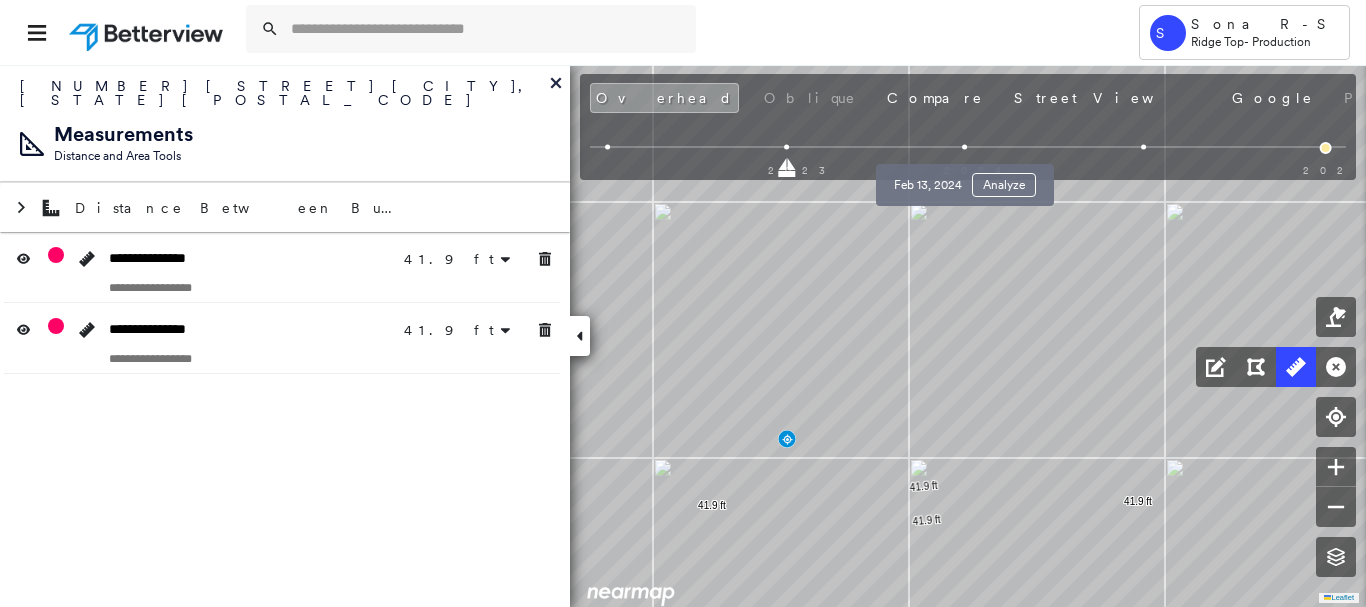 click at bounding box center (965, 147) 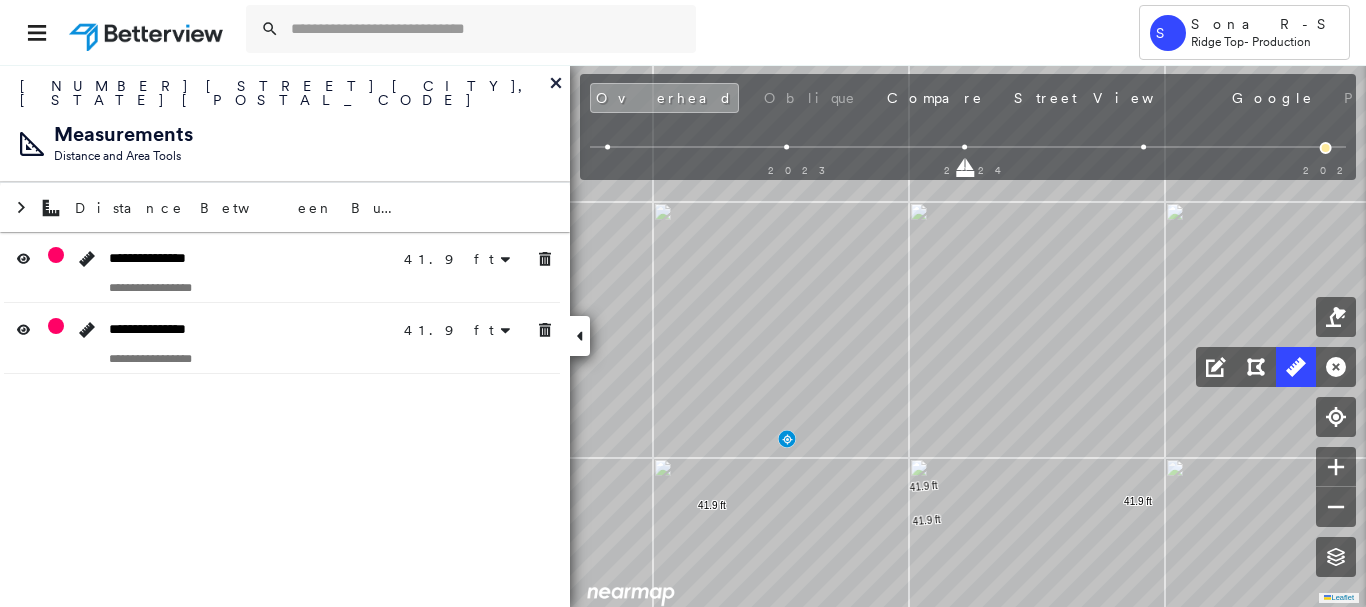 click at bounding box center [1326, 148] 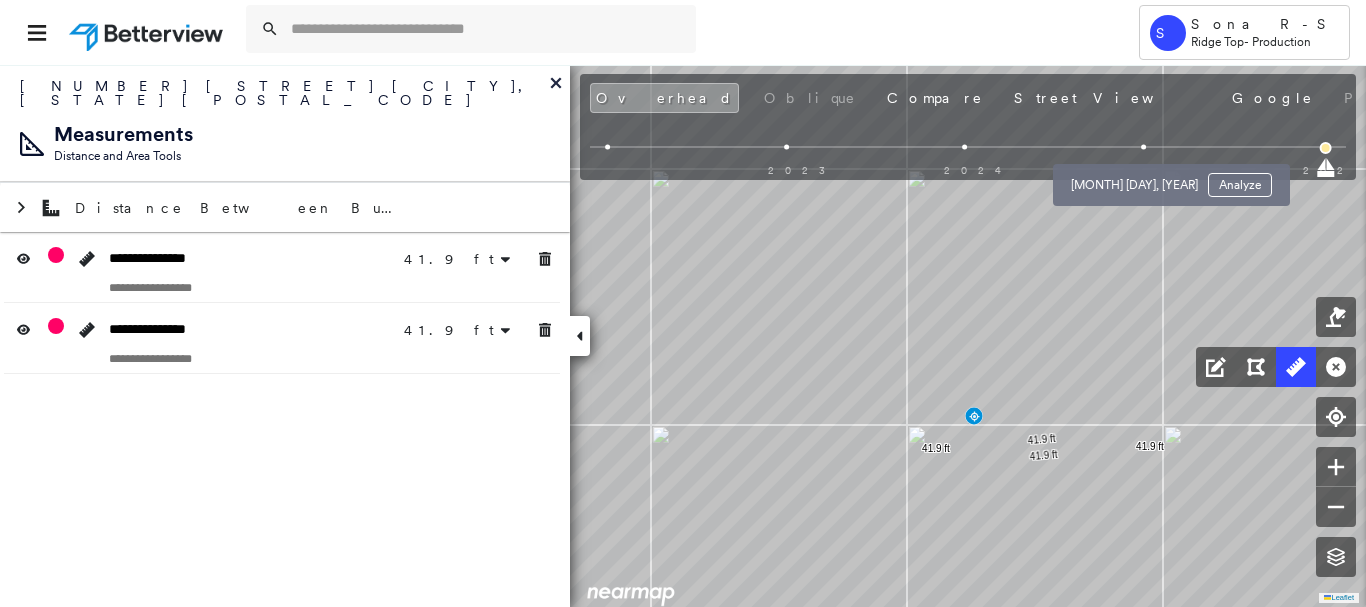 click at bounding box center (1143, 147) 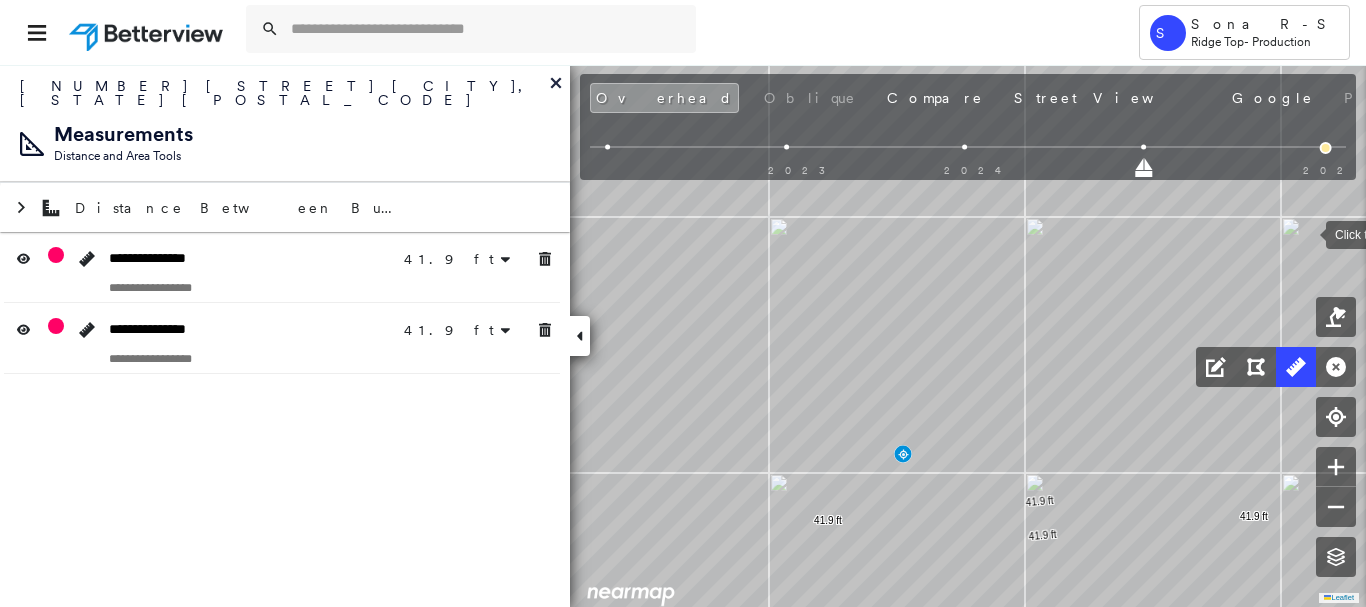 drag, startPoint x: 1065, startPoint y: 287, endPoint x: 1304, endPoint y: 234, distance: 244.80605 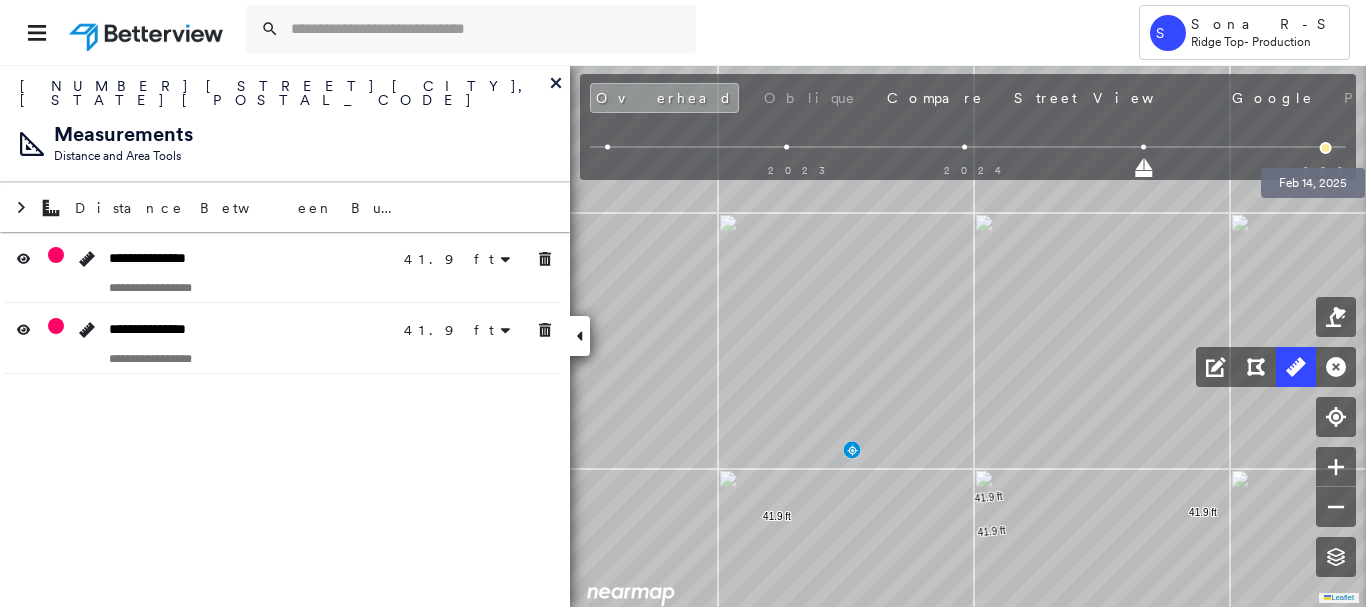click at bounding box center [1326, 148] 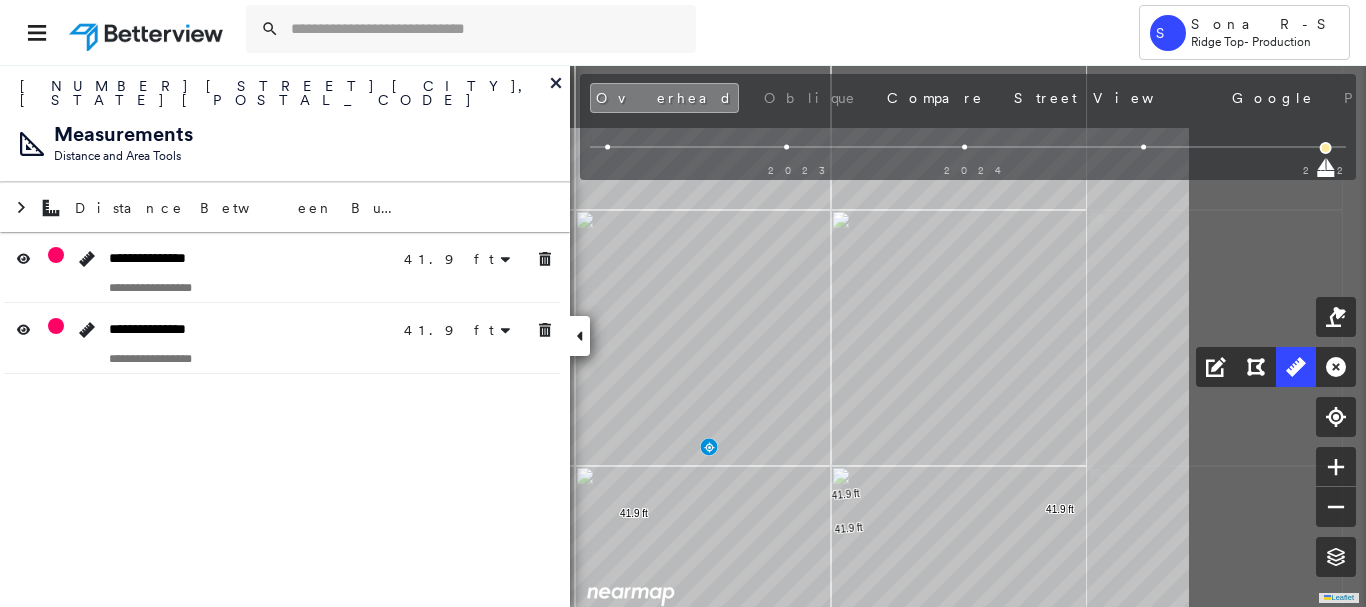 click on "41.9 ft 41.9 ft 41.9 ft 41.9 ft Click to start drawing line." at bounding box center [-21, 68] 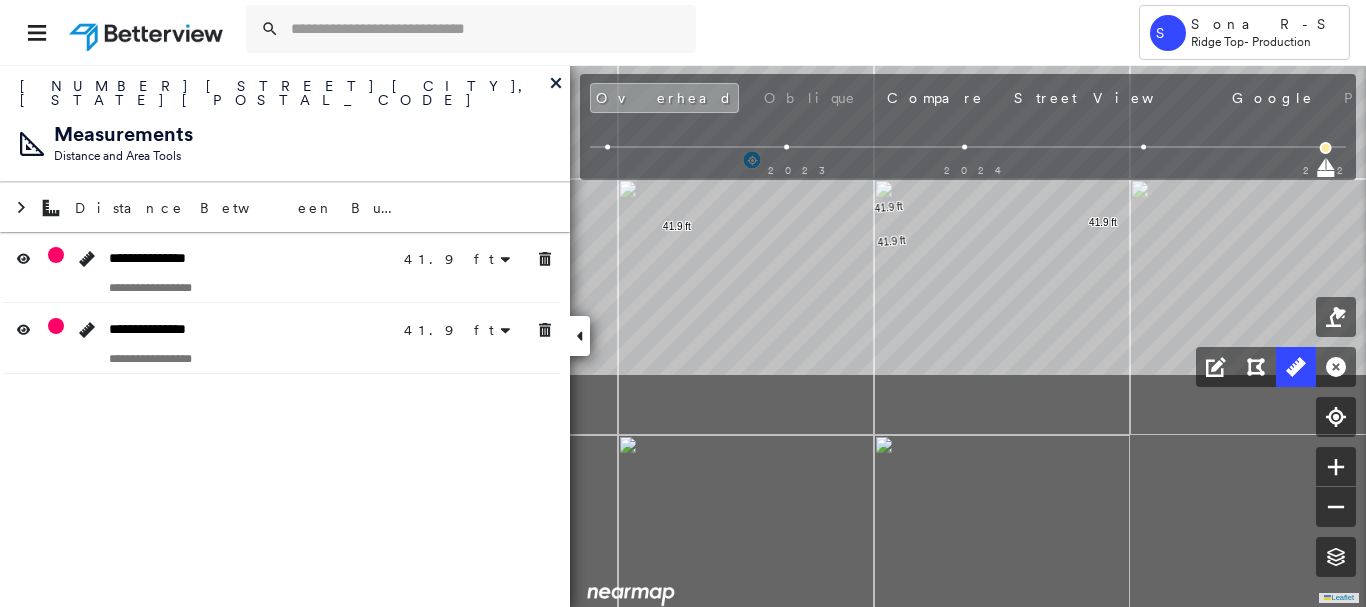 click on "41.9 ft 41.9 ft 41.9 ft 41.9 ft Click to start drawing line." at bounding box center [22, -219] 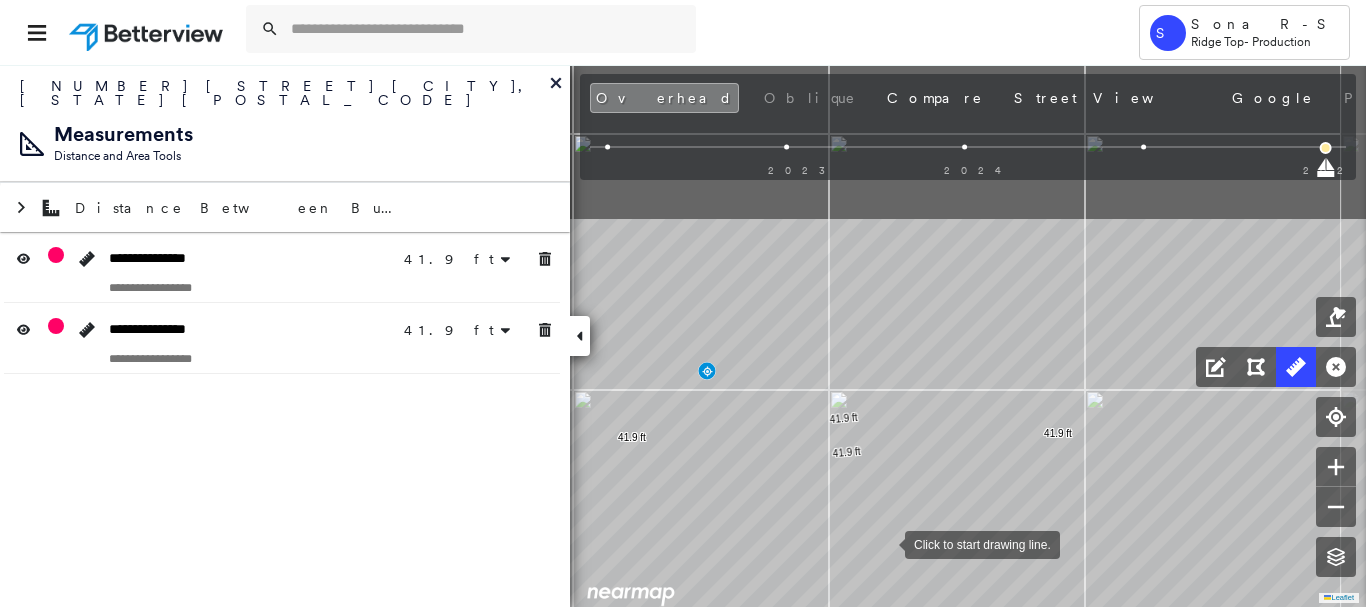 drag, startPoint x: 968, startPoint y: 337, endPoint x: 879, endPoint y: 543, distance: 224.40366 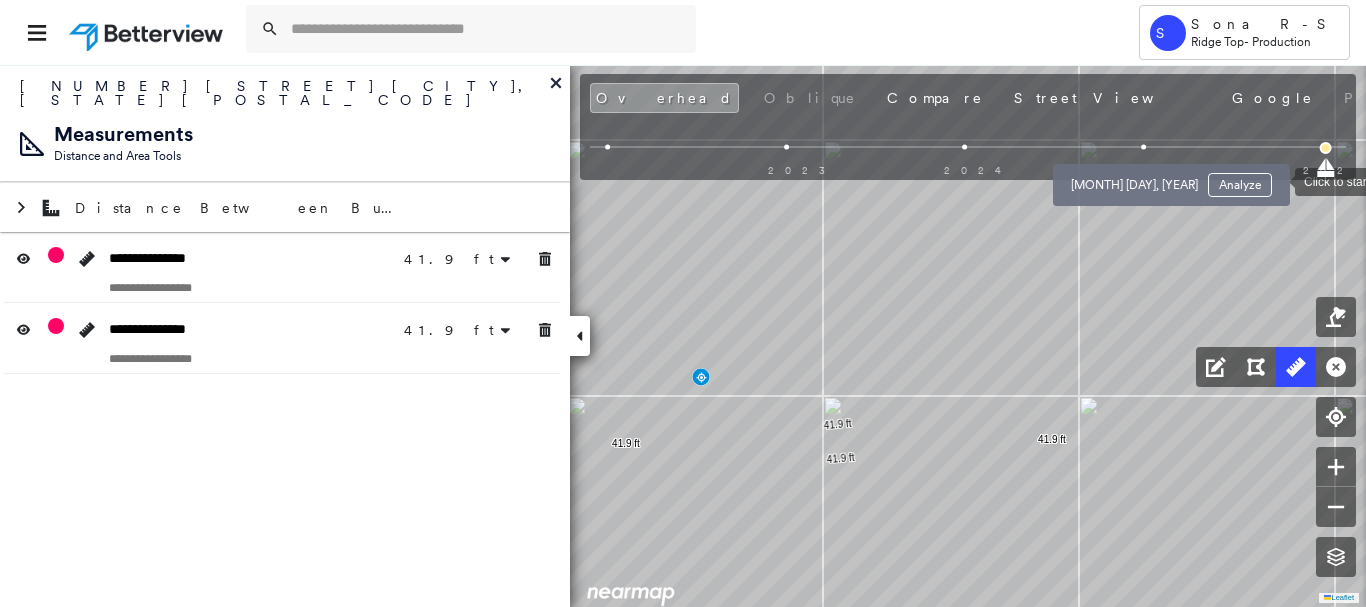 click at bounding box center (1143, 147) 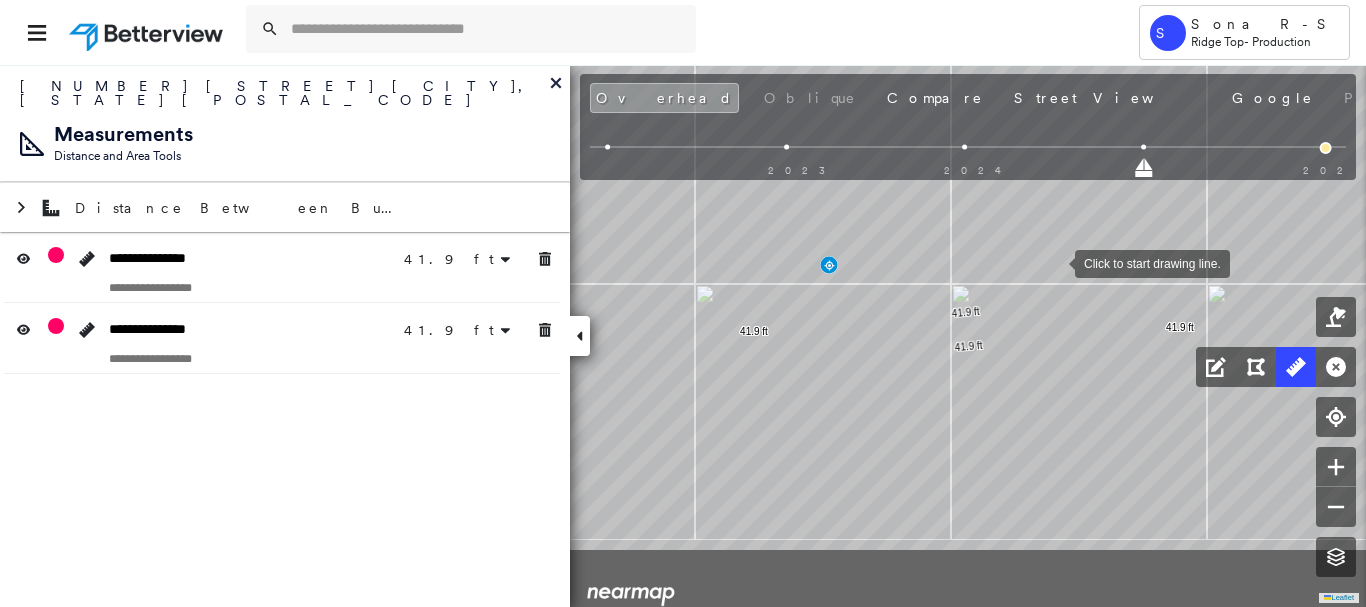 drag, startPoint x: 969, startPoint y: 348, endPoint x: 1057, endPoint y: 264, distance: 121.65525 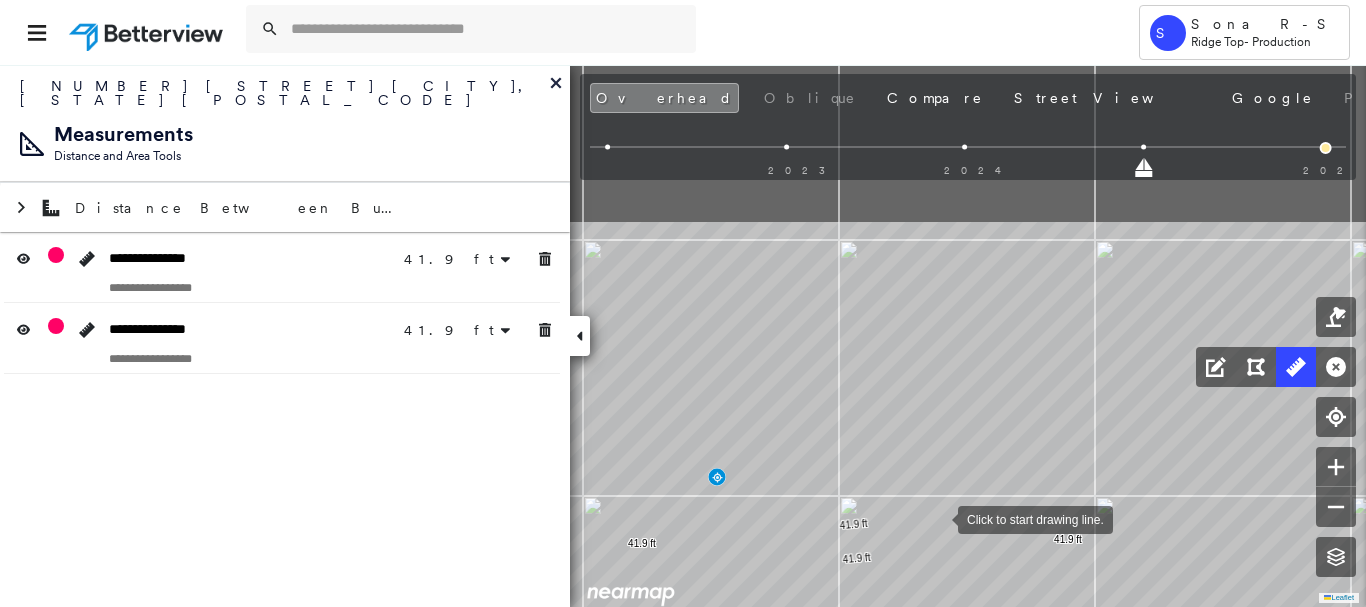 drag, startPoint x: 1055, startPoint y: 356, endPoint x: 941, endPoint y: 516, distance: 196.45865 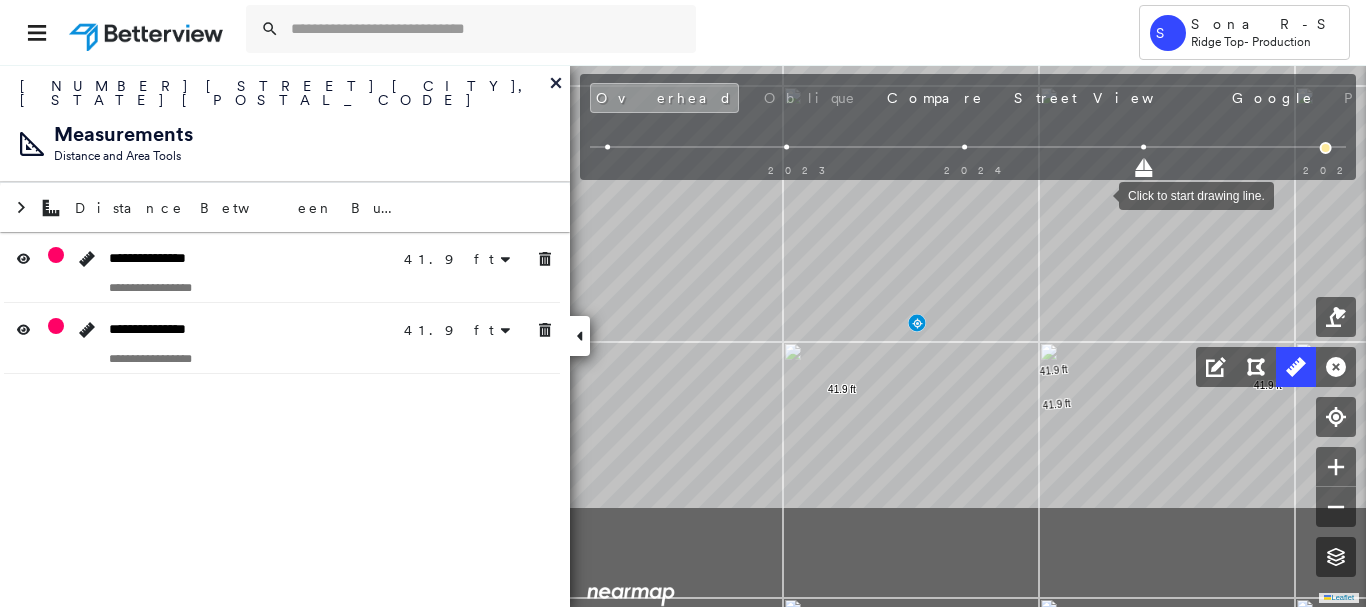 drag, startPoint x: 902, startPoint y: 353, endPoint x: 1088, endPoint y: 198, distance: 242.11774 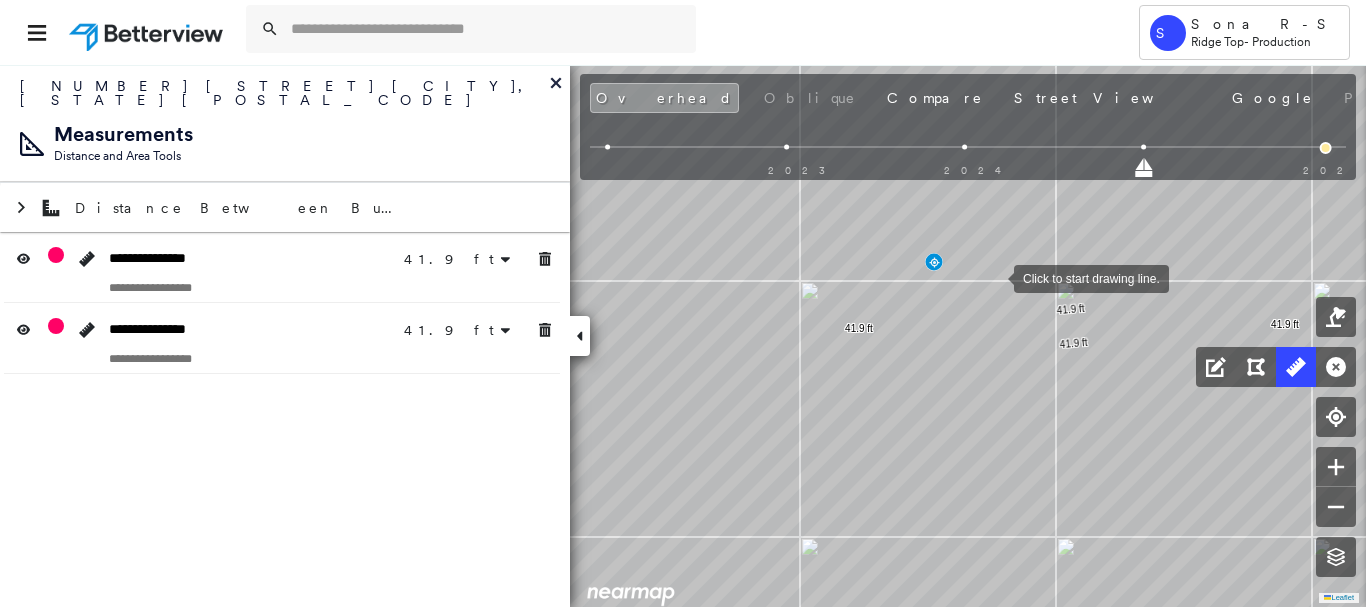 drag, startPoint x: 993, startPoint y: 298, endPoint x: 994, endPoint y: 281, distance: 17.029387 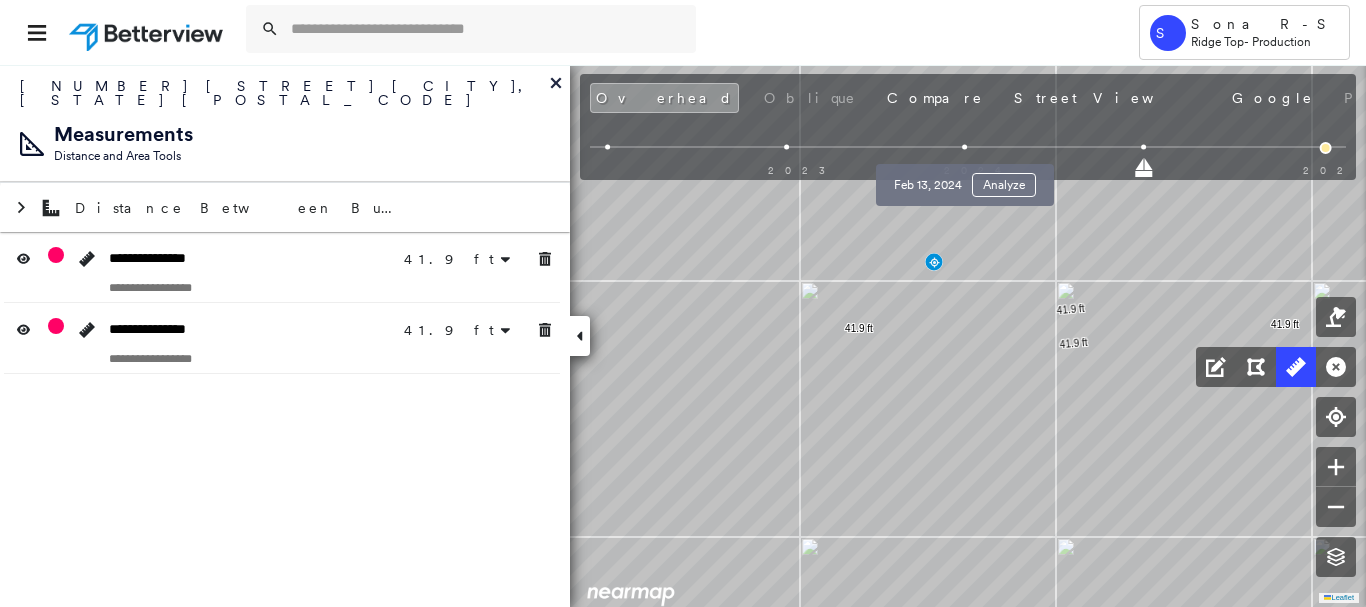 click at bounding box center [965, 147] 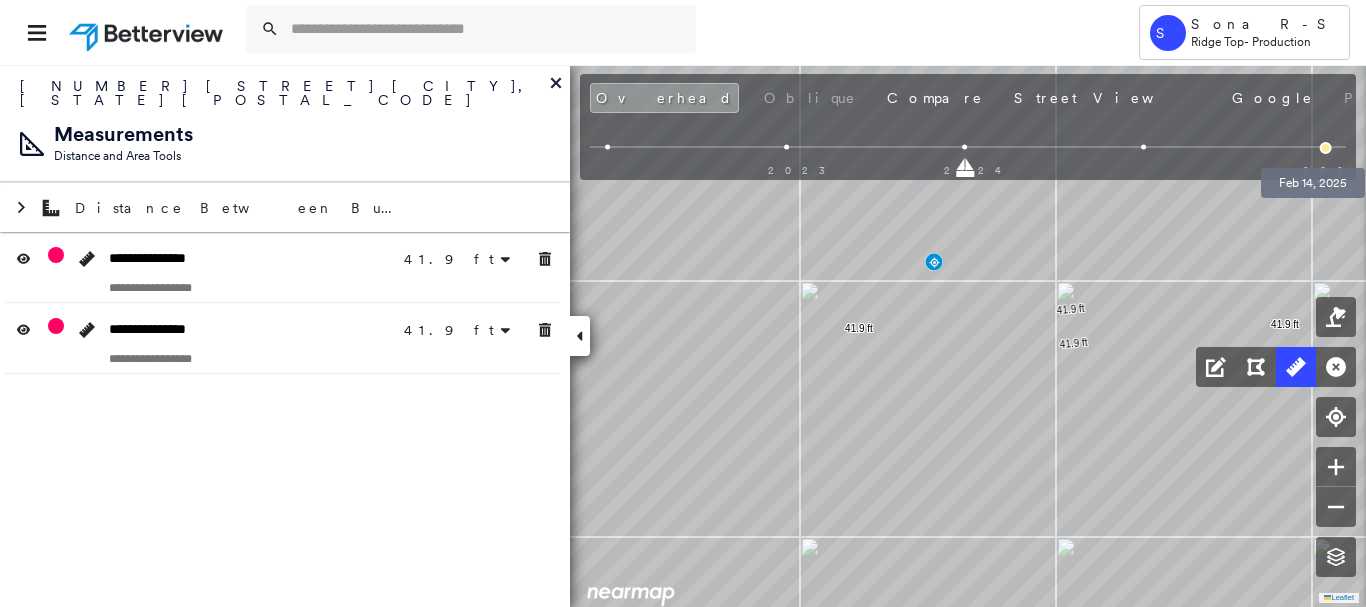 click at bounding box center (1326, 148) 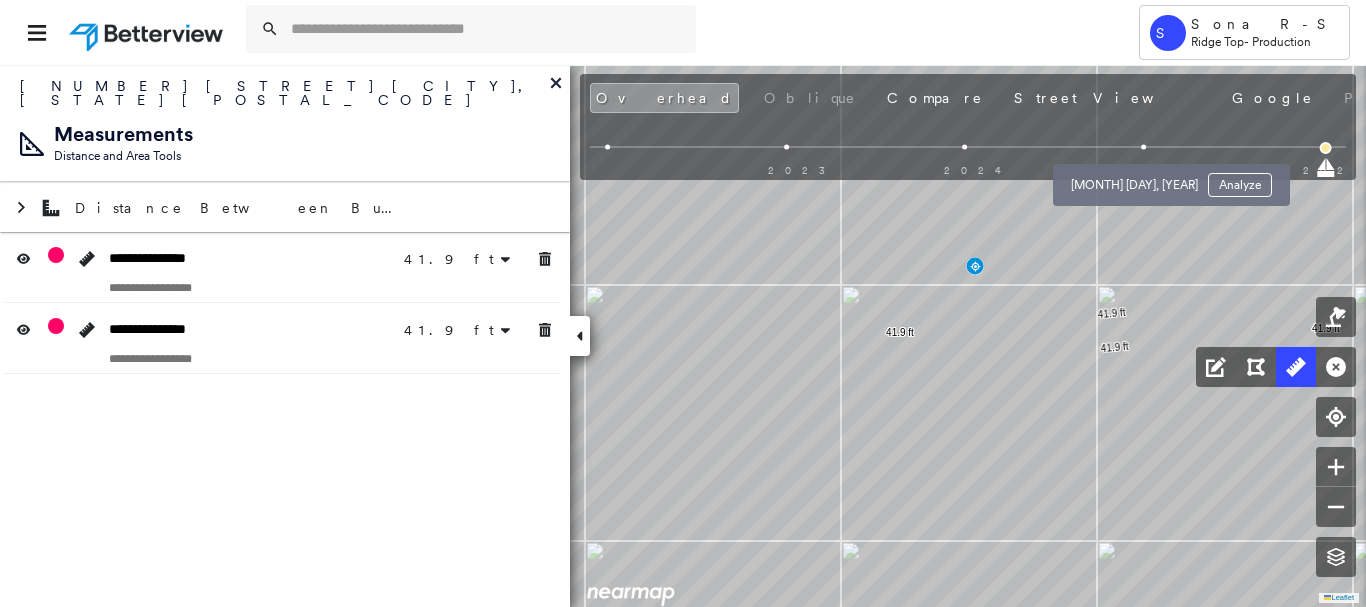 click at bounding box center [1143, 147] 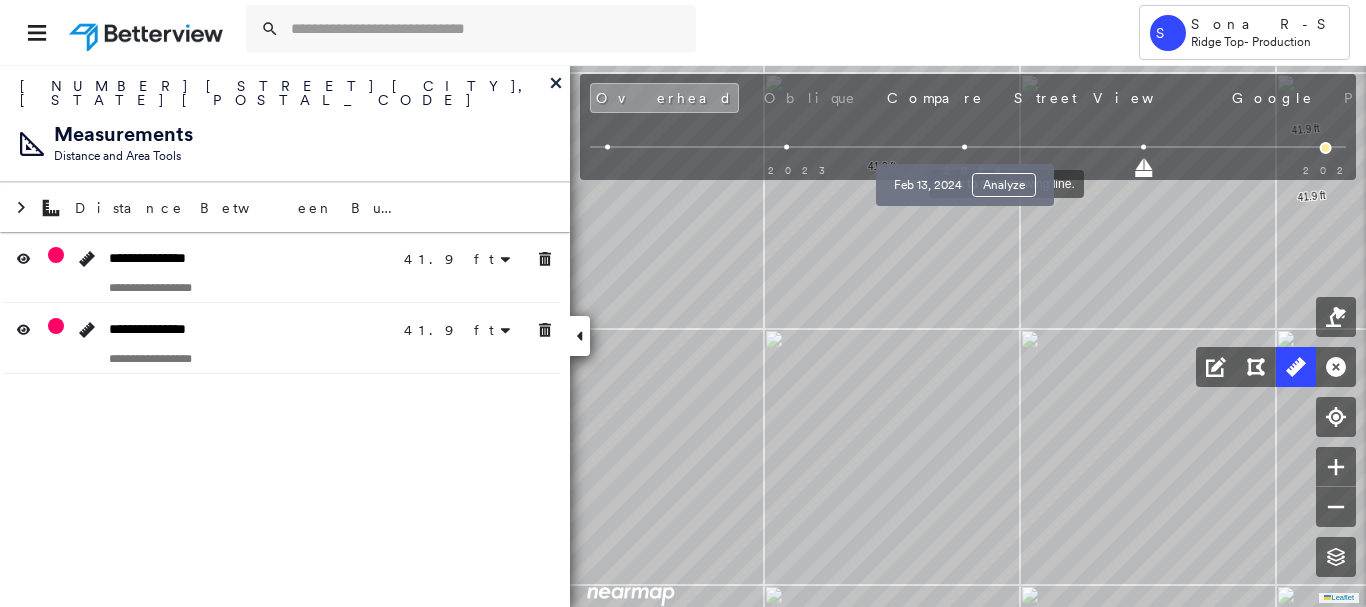 click at bounding box center [965, 147] 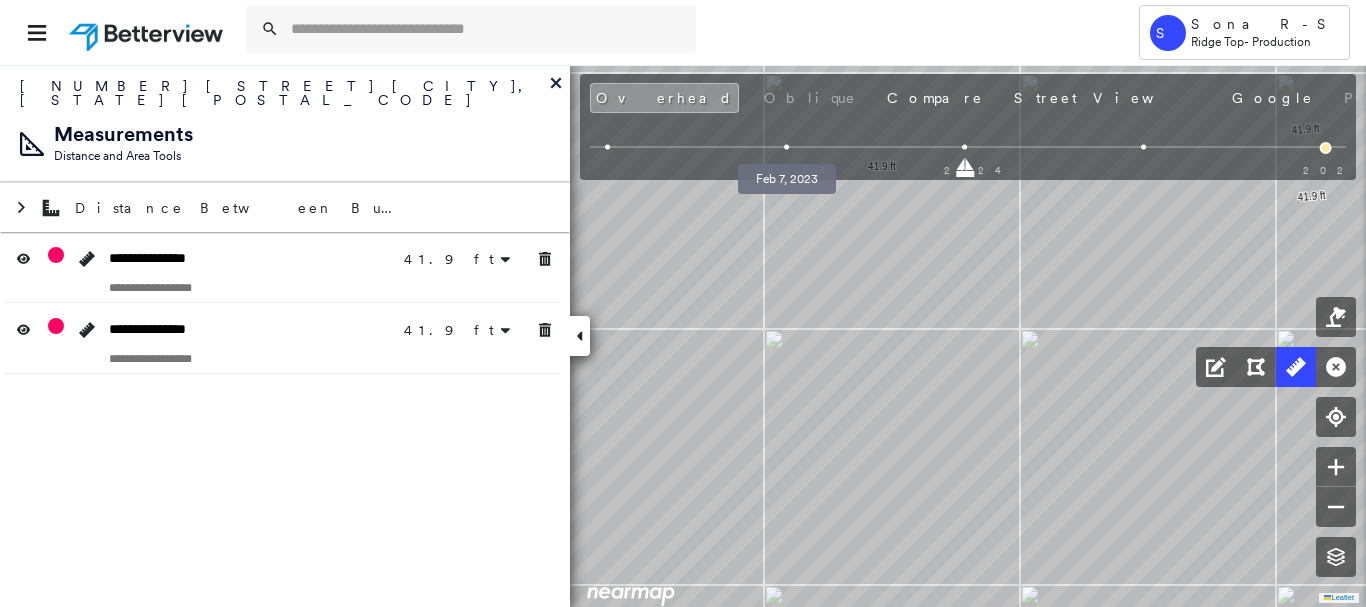 click at bounding box center (786, 147) 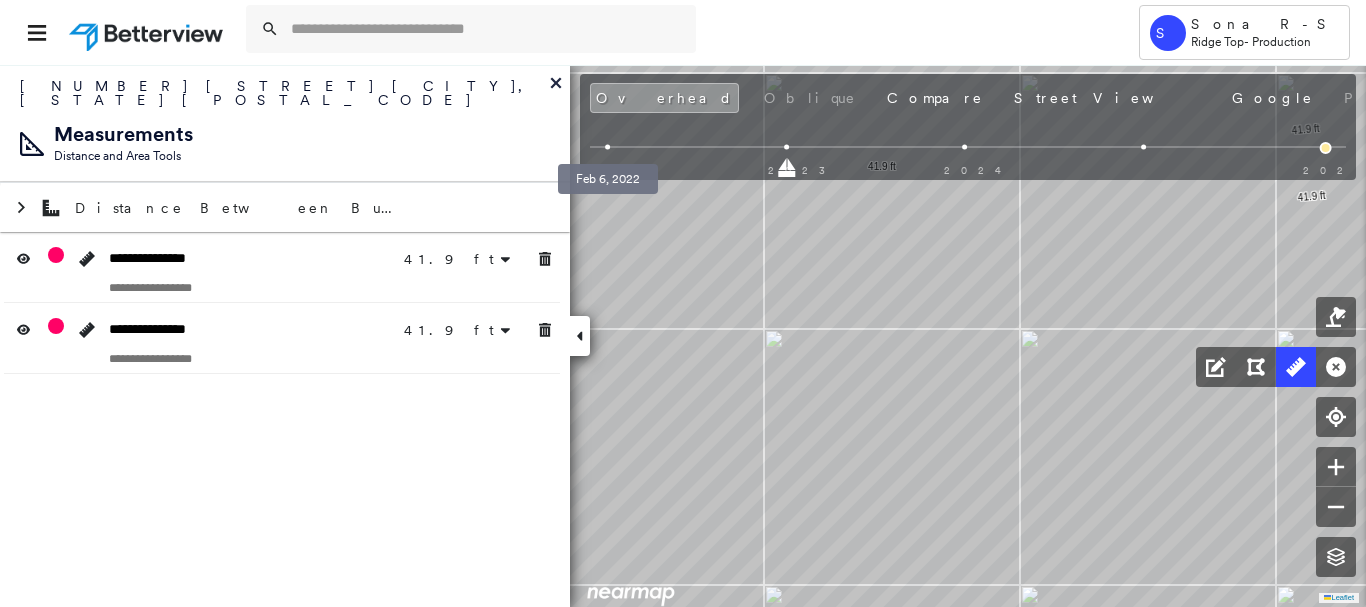click at bounding box center [608, 147] 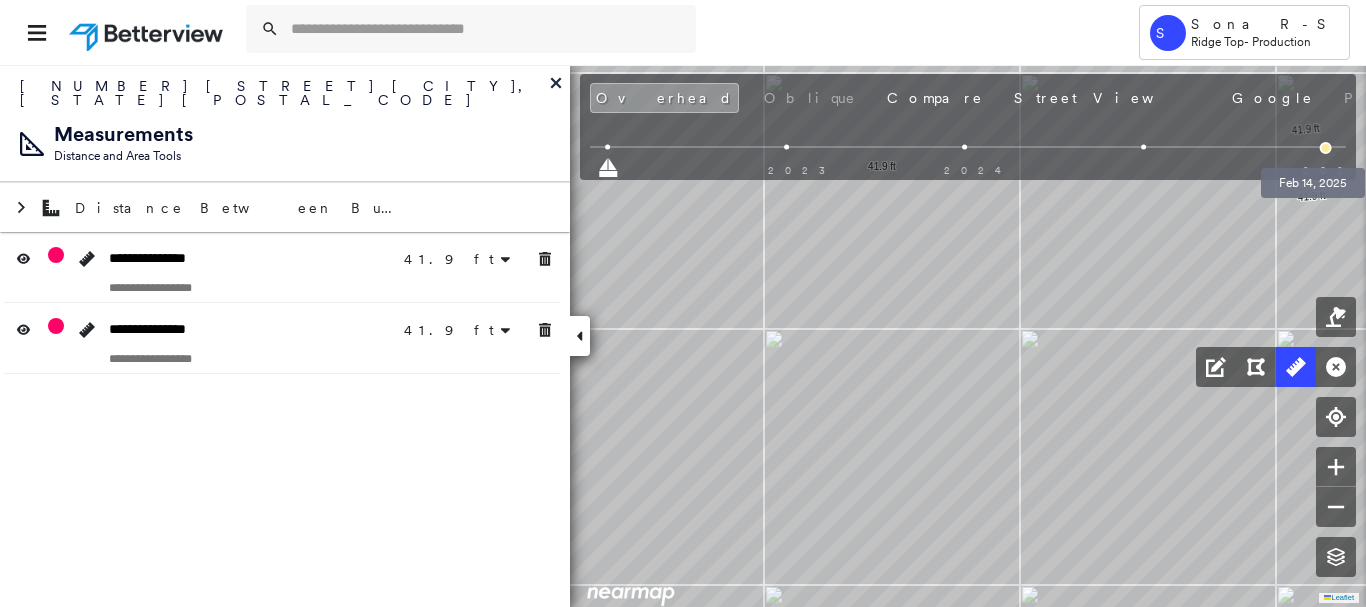 click at bounding box center (1326, 148) 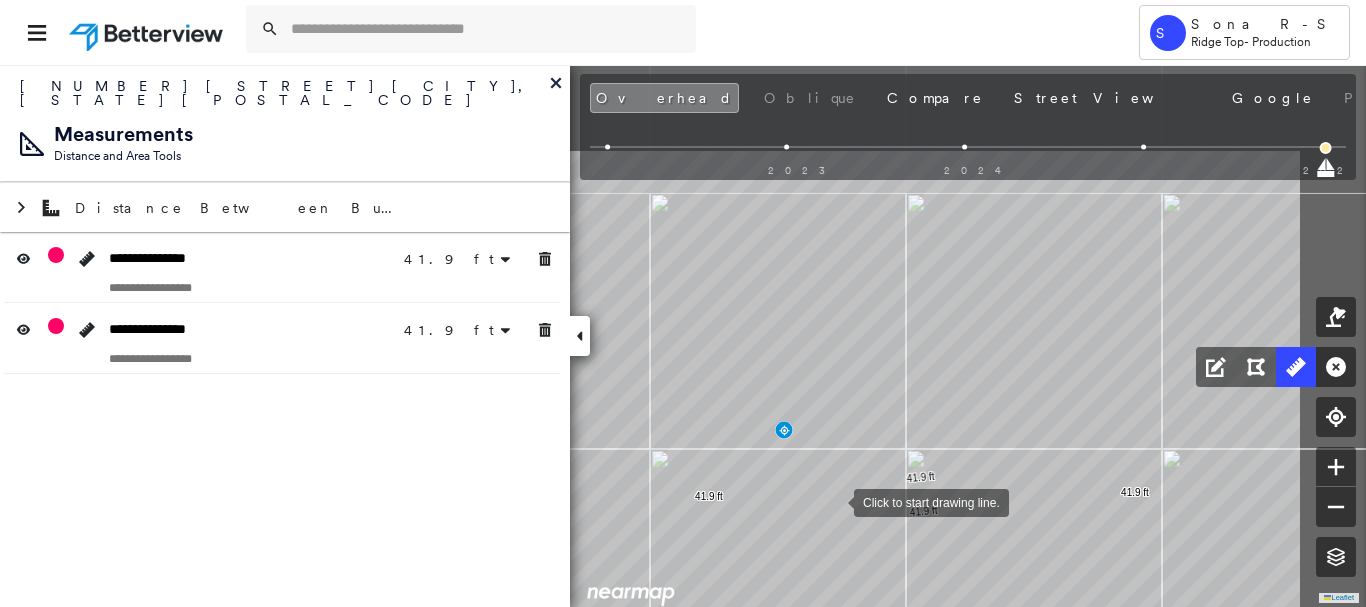 drag, startPoint x: 1012, startPoint y: 363, endPoint x: 803, endPoint y: 517, distance: 259.6093 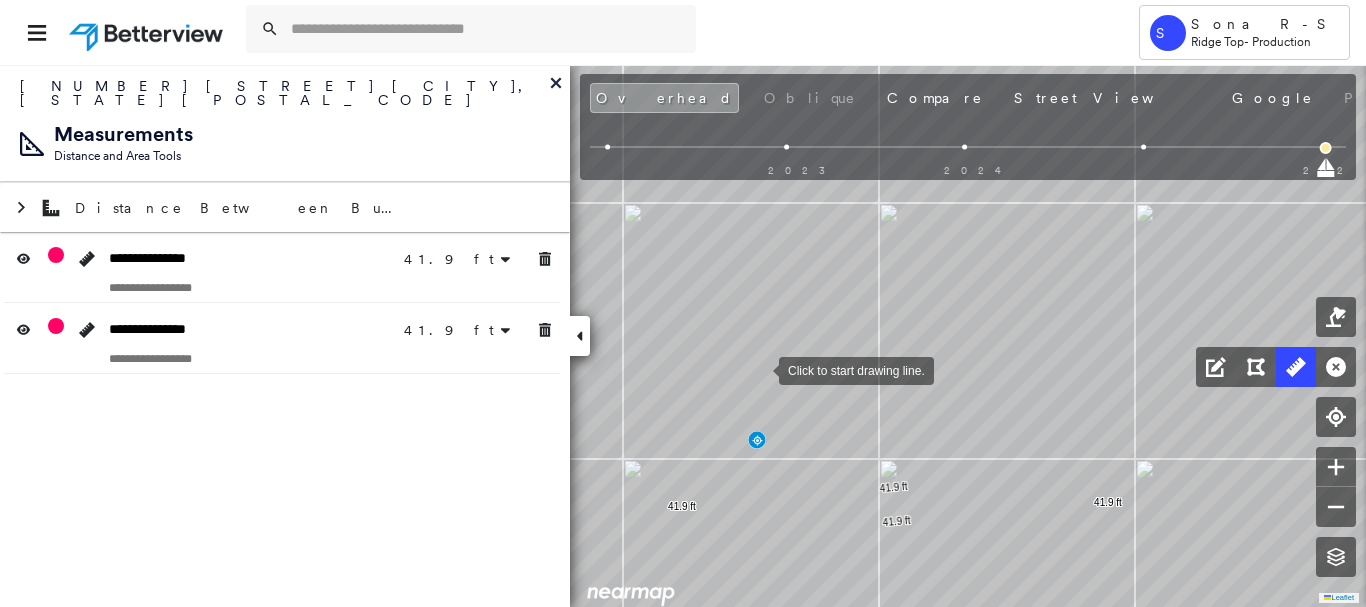 drag, startPoint x: 752, startPoint y: 379, endPoint x: 759, endPoint y: 370, distance: 11.401754 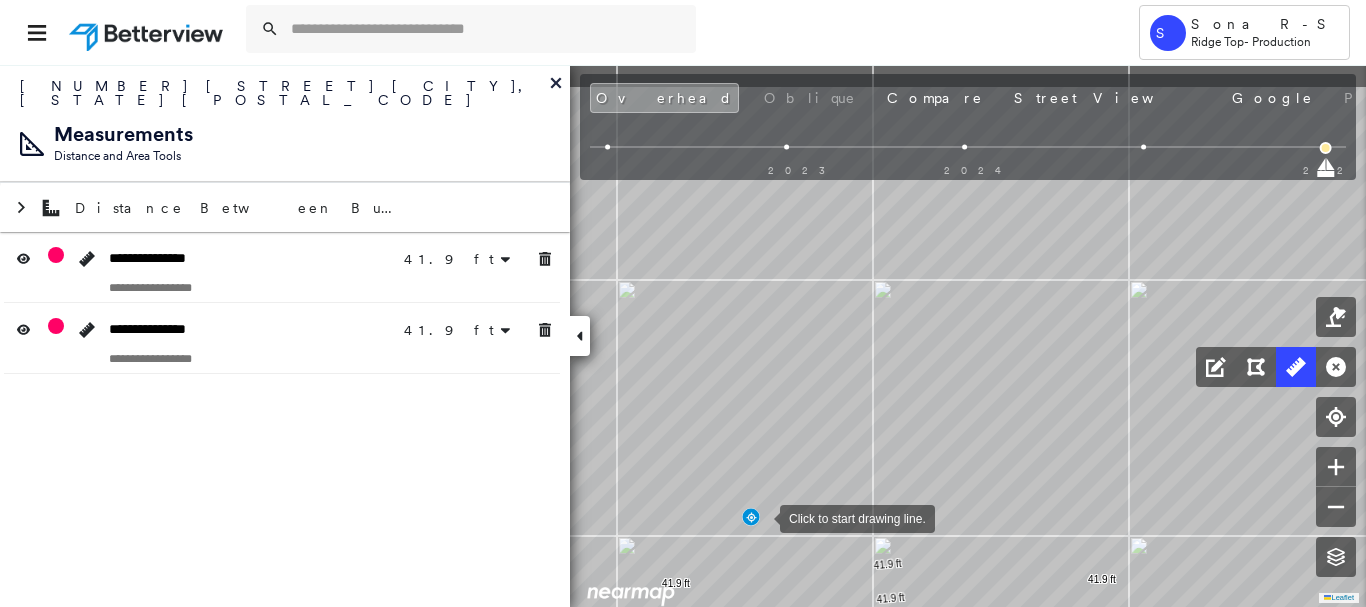drag, startPoint x: 765, startPoint y: 495, endPoint x: 755, endPoint y: 510, distance: 18.027756 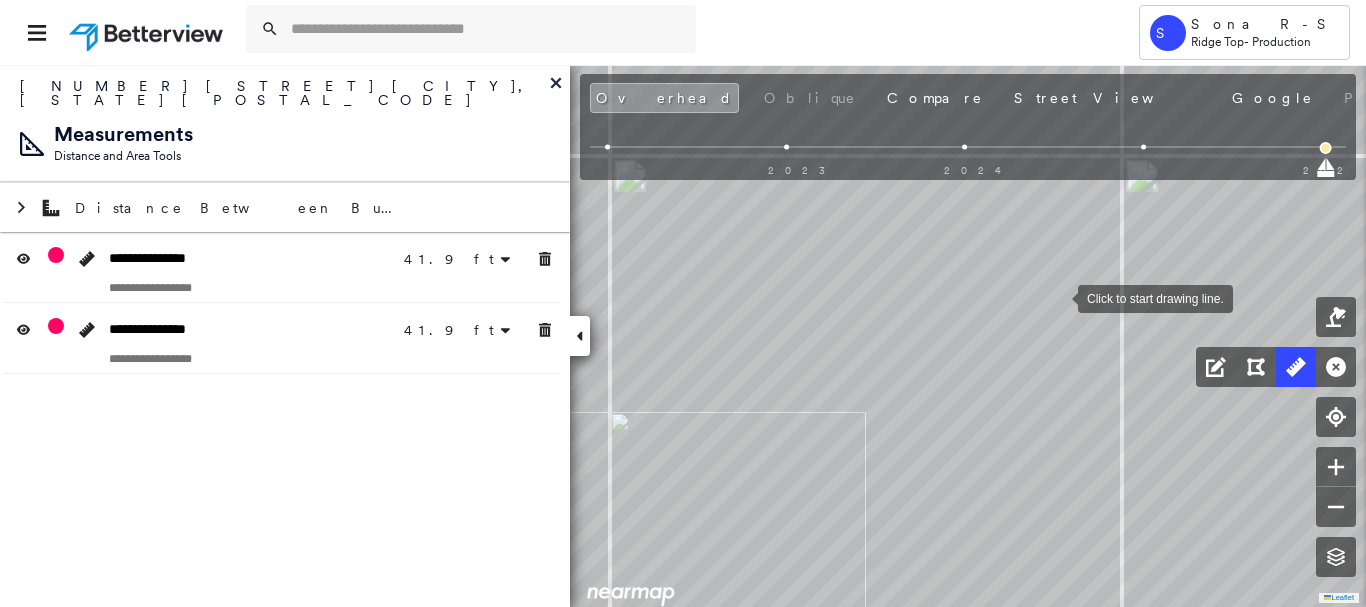 click at bounding box center [1058, 297] 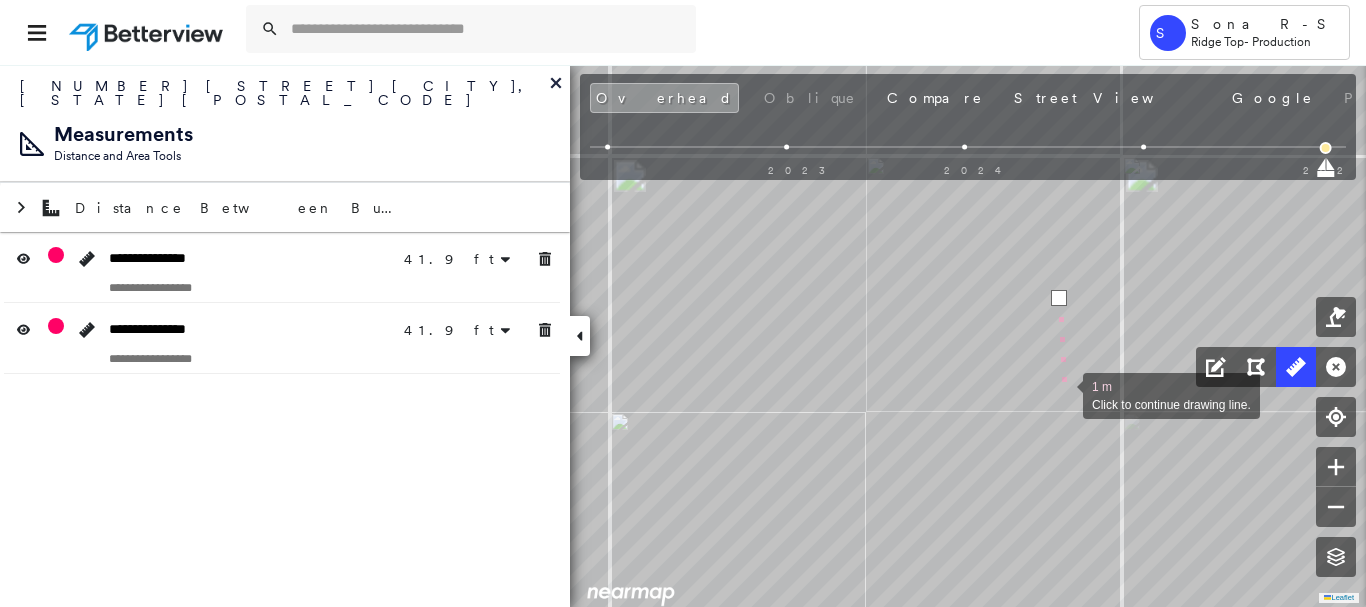 click at bounding box center (1063, 394) 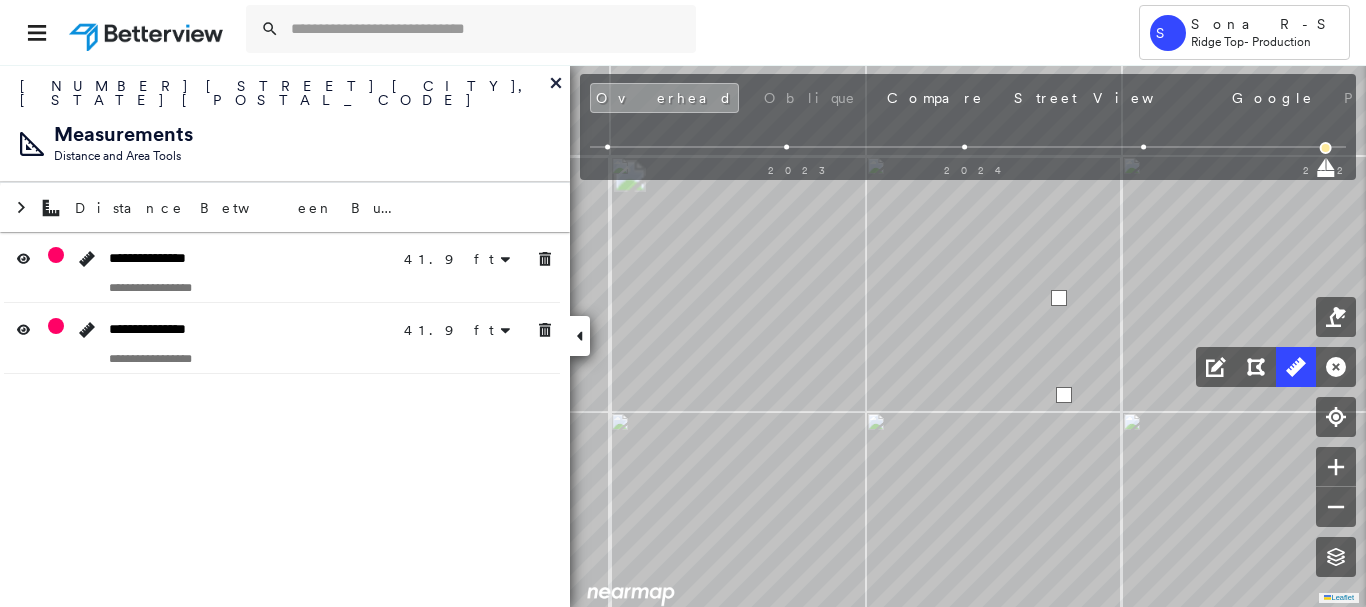 click at bounding box center (1064, 395) 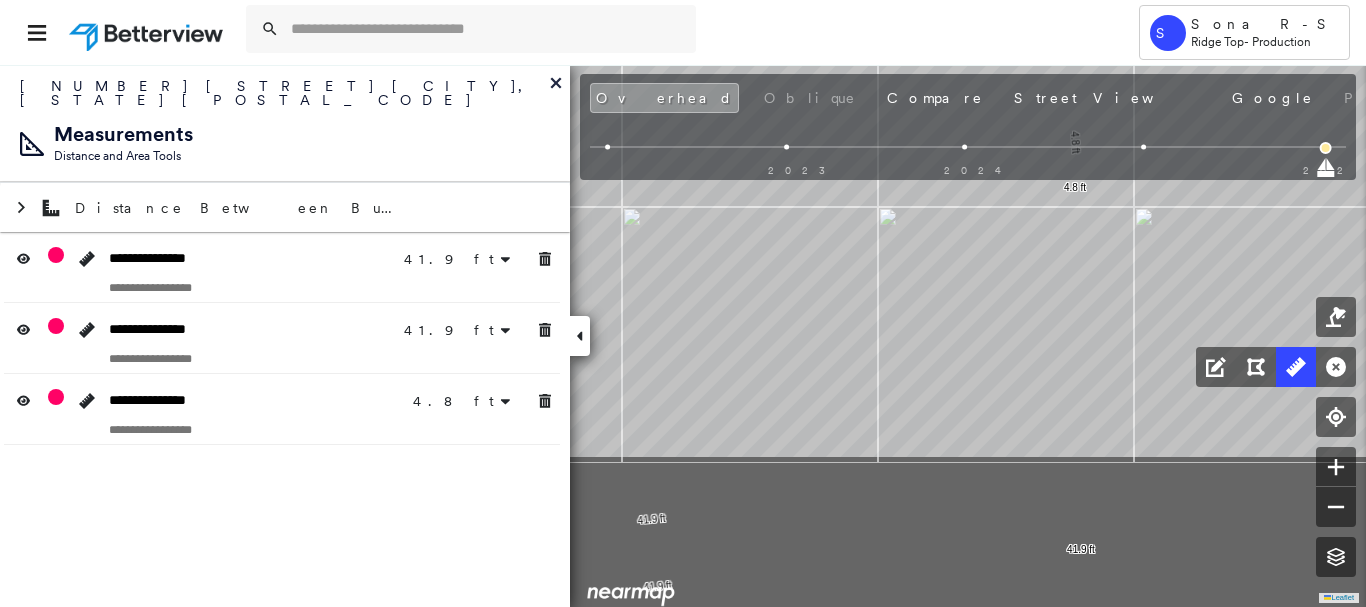 click on "41.9 ft 41.9 ft 41.9 ft 41.9 ft 4.8 ft 4.8 ft Click to start drawing line." at bounding box center [-52, -77] 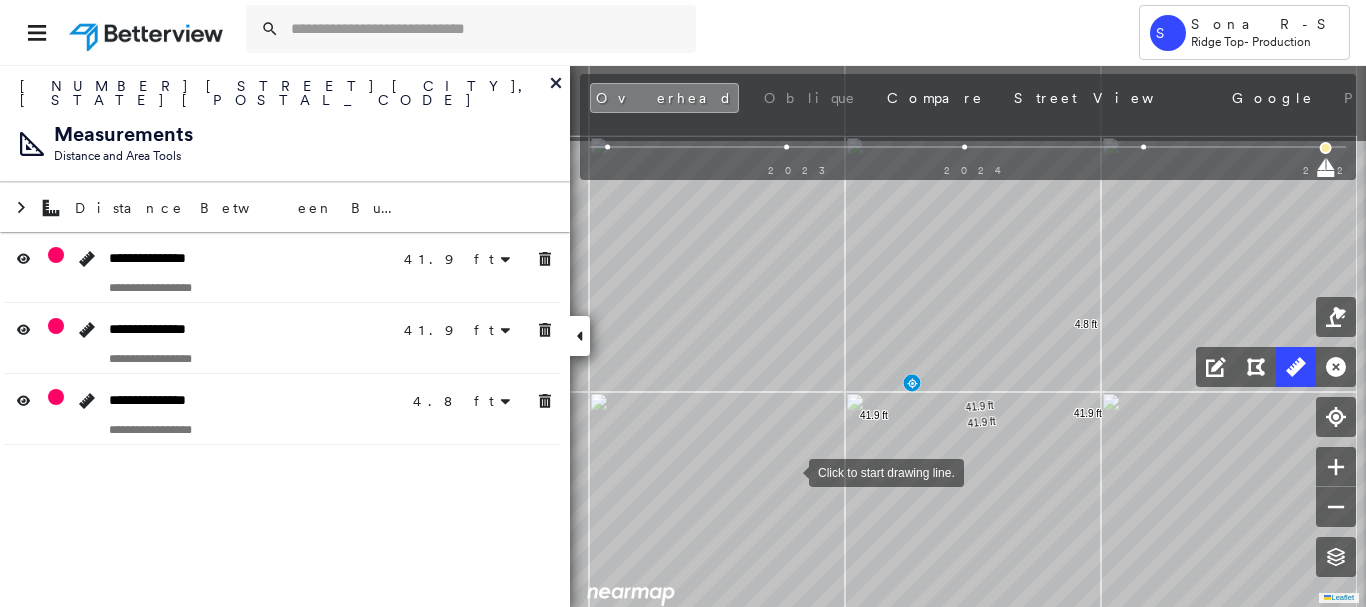 drag, startPoint x: 835, startPoint y: 362, endPoint x: 799, endPoint y: 454, distance: 98.79271 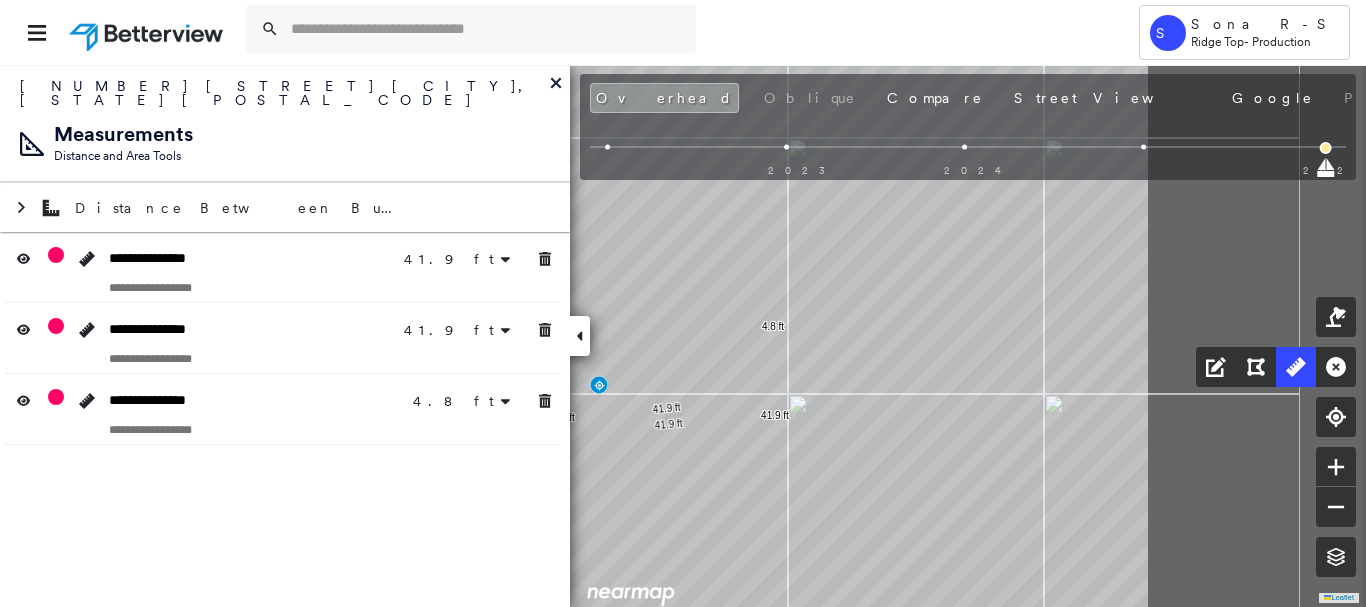 click on "41.9 ft 41.9 ft 41.9 ft 41.9 ft 4.8 ft Click to start drawing line." at bounding box center (-468, 5) 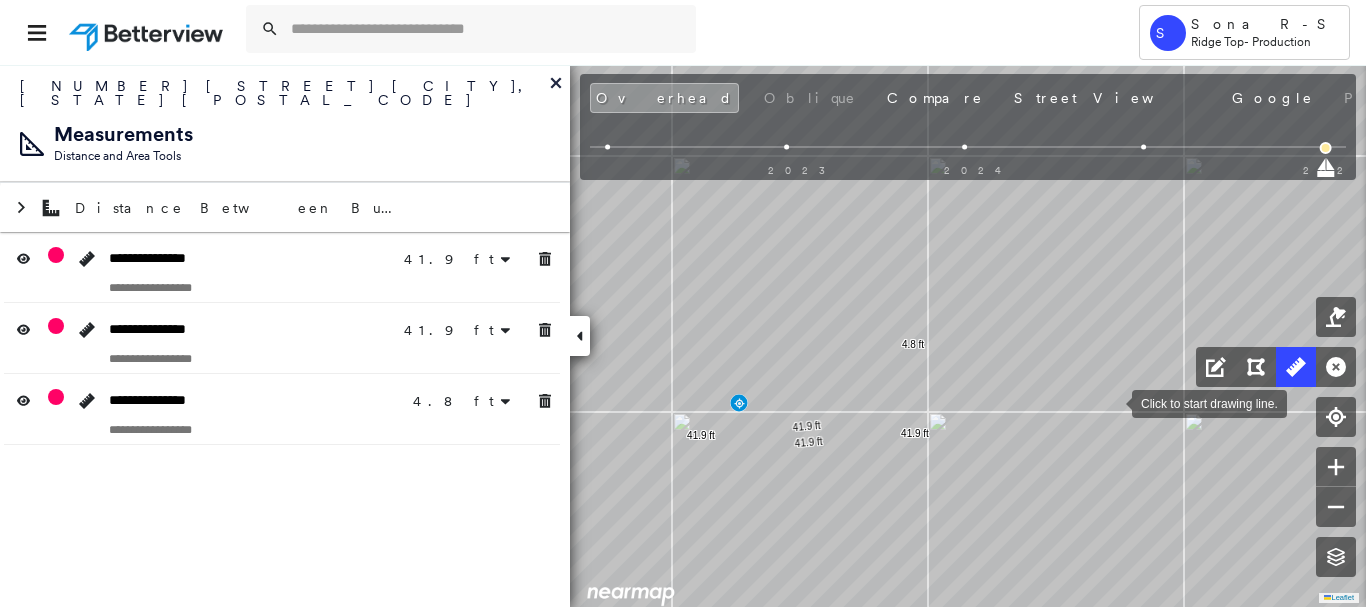 click on "41.9 ft 41.9 ft 41.9 ft 41.9 ft 4.8 ft Click to start drawing line." at bounding box center (-328, 23) 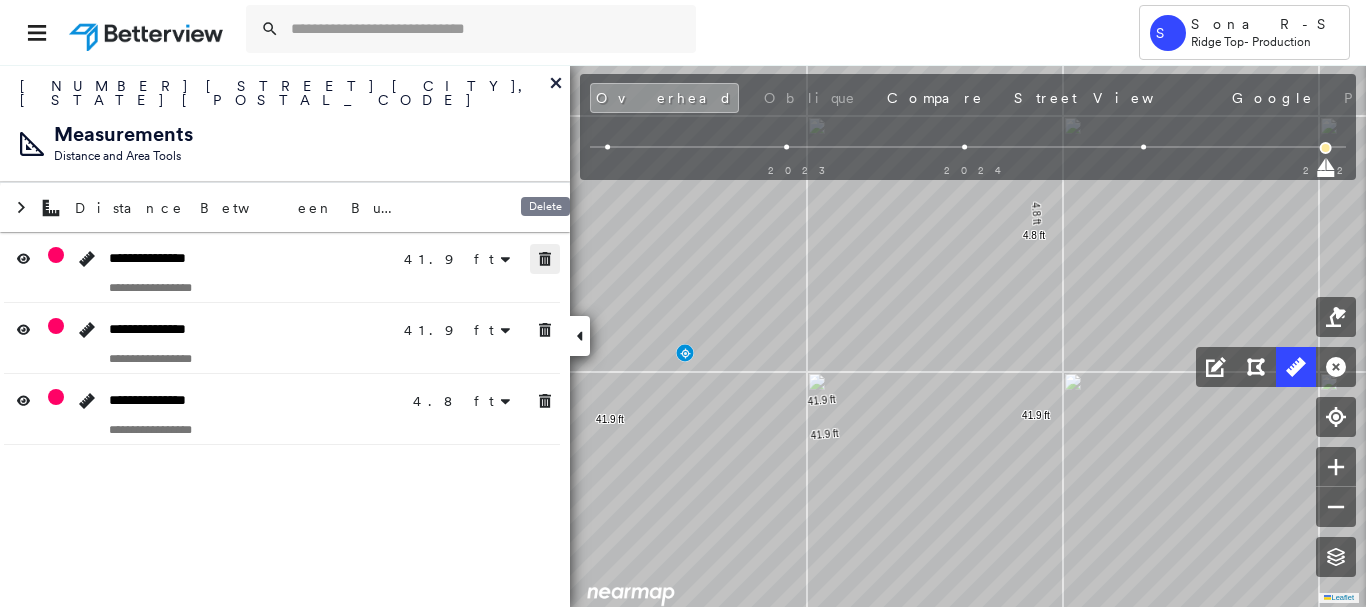 drag, startPoint x: 547, startPoint y: 244, endPoint x: 569, endPoint y: 334, distance: 92.64988 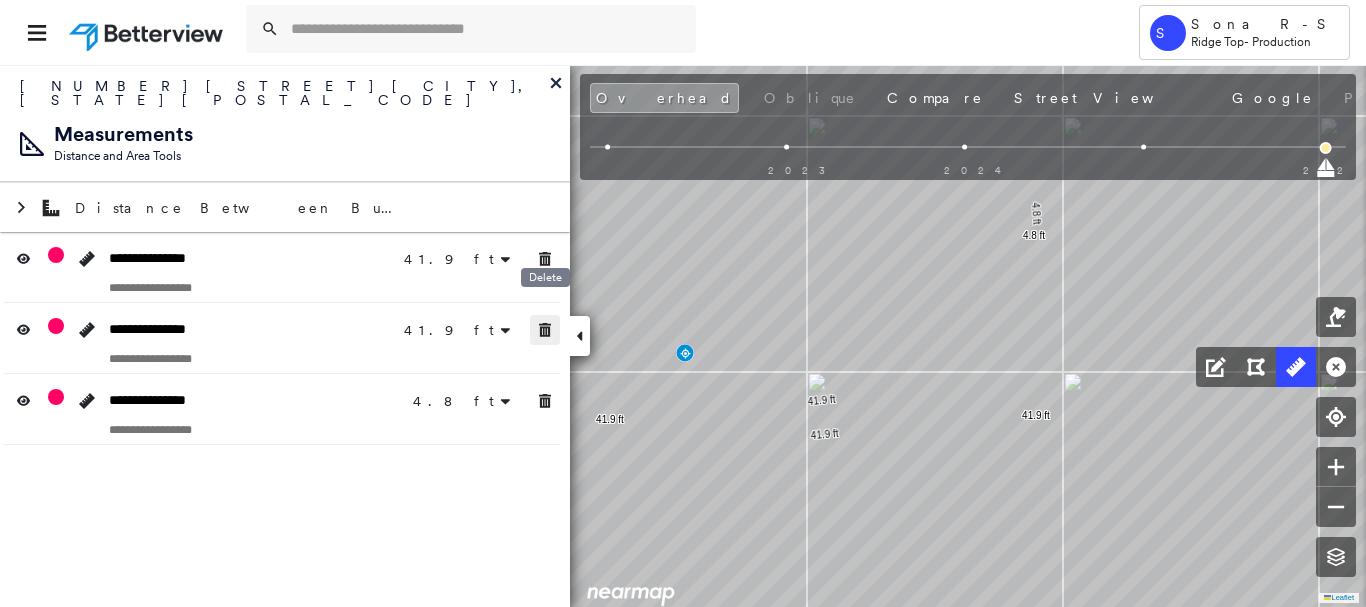 click 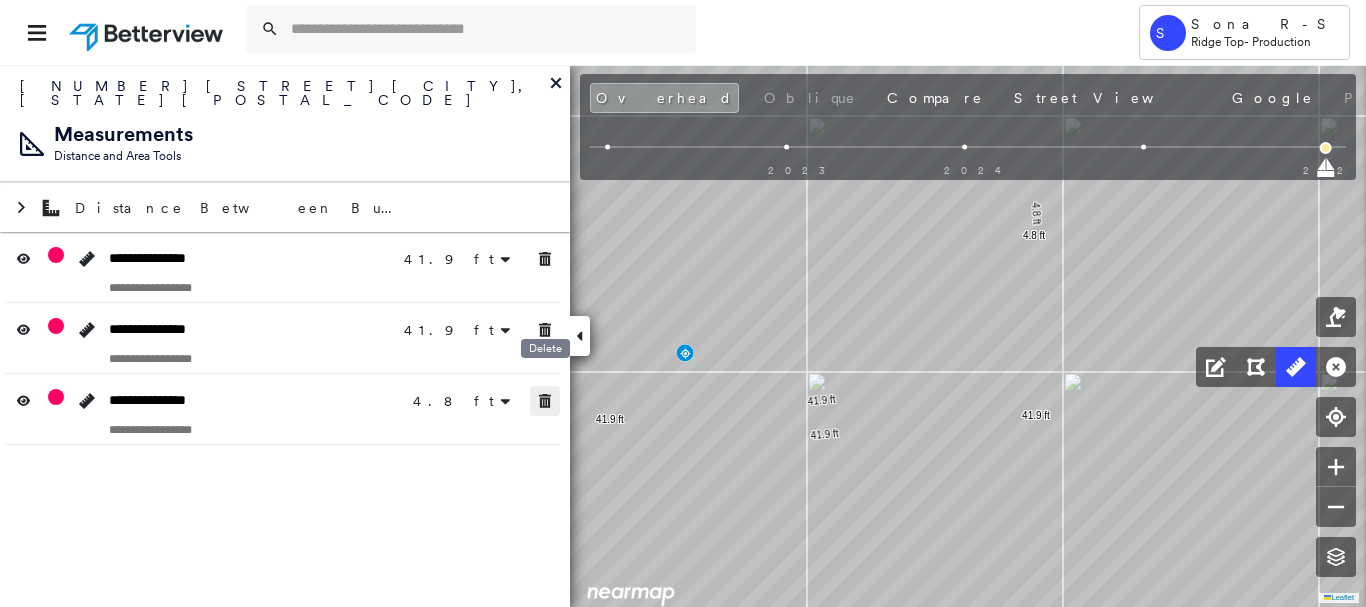 click 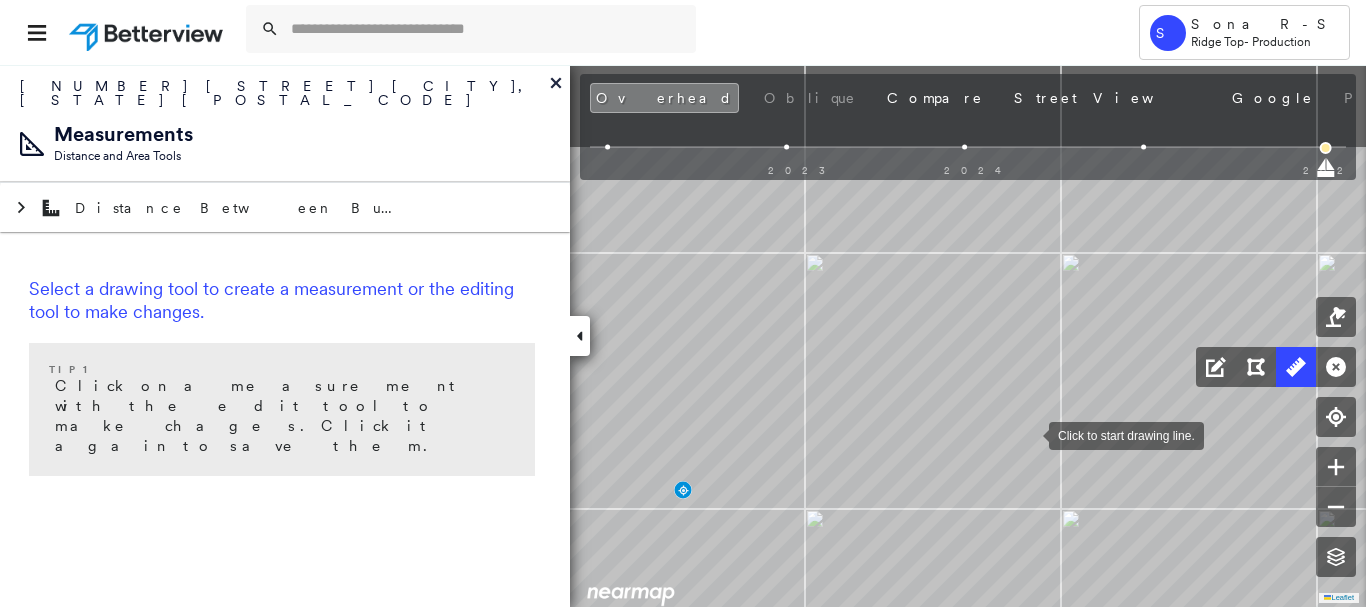 drag, startPoint x: 1031, startPoint y: 295, endPoint x: 1029, endPoint y: 432, distance: 137.0146 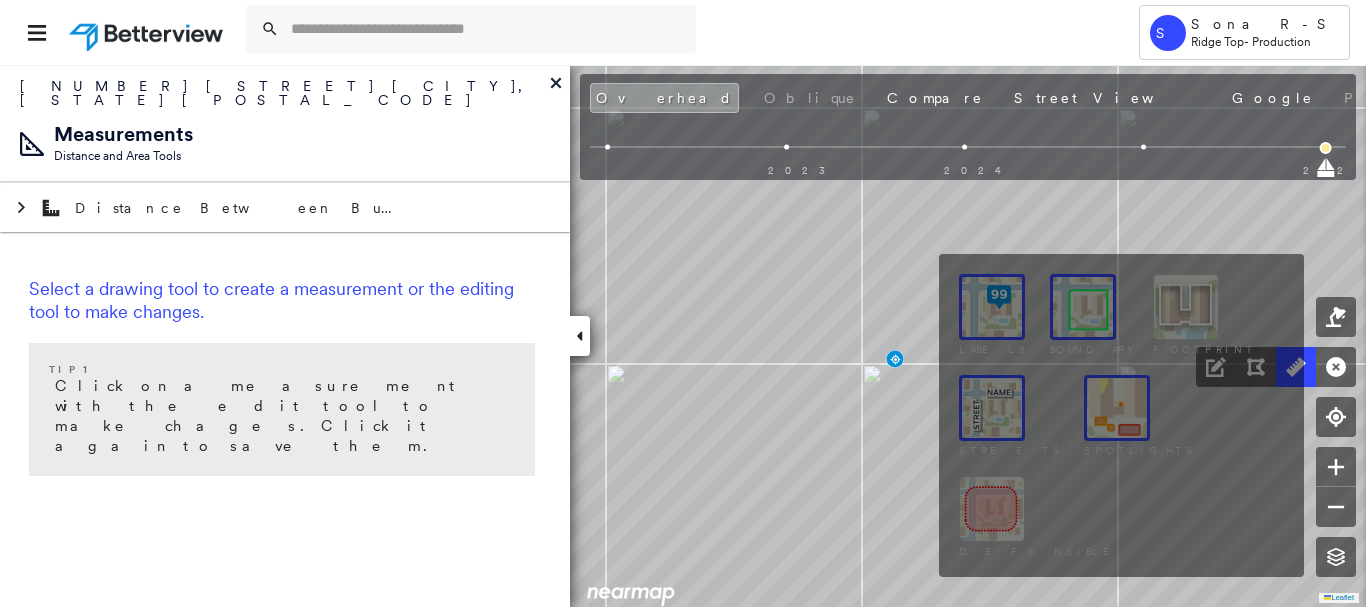 drag, startPoint x: 1352, startPoint y: 544, endPoint x: 1332, endPoint y: 535, distance: 21.931713 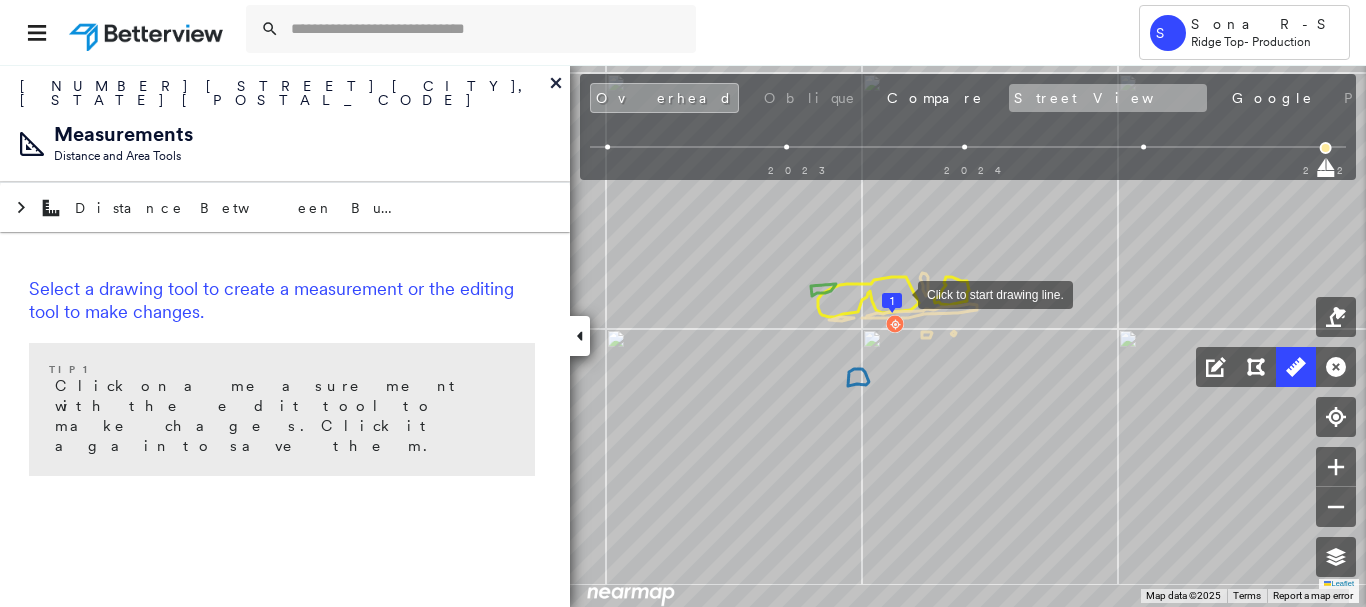 drag, startPoint x: 877, startPoint y: 422, endPoint x: 930, endPoint y: 104, distance: 322.3864 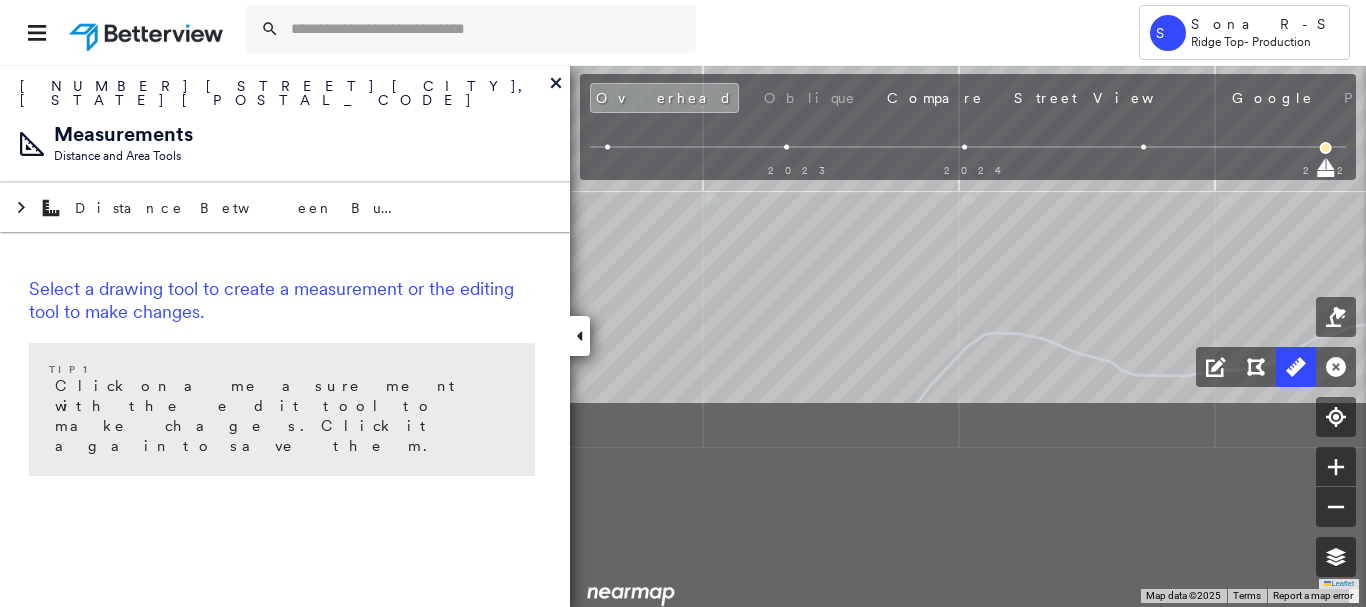 drag, startPoint x: 954, startPoint y: 364, endPoint x: 1029, endPoint y: 120, distance: 255.26653 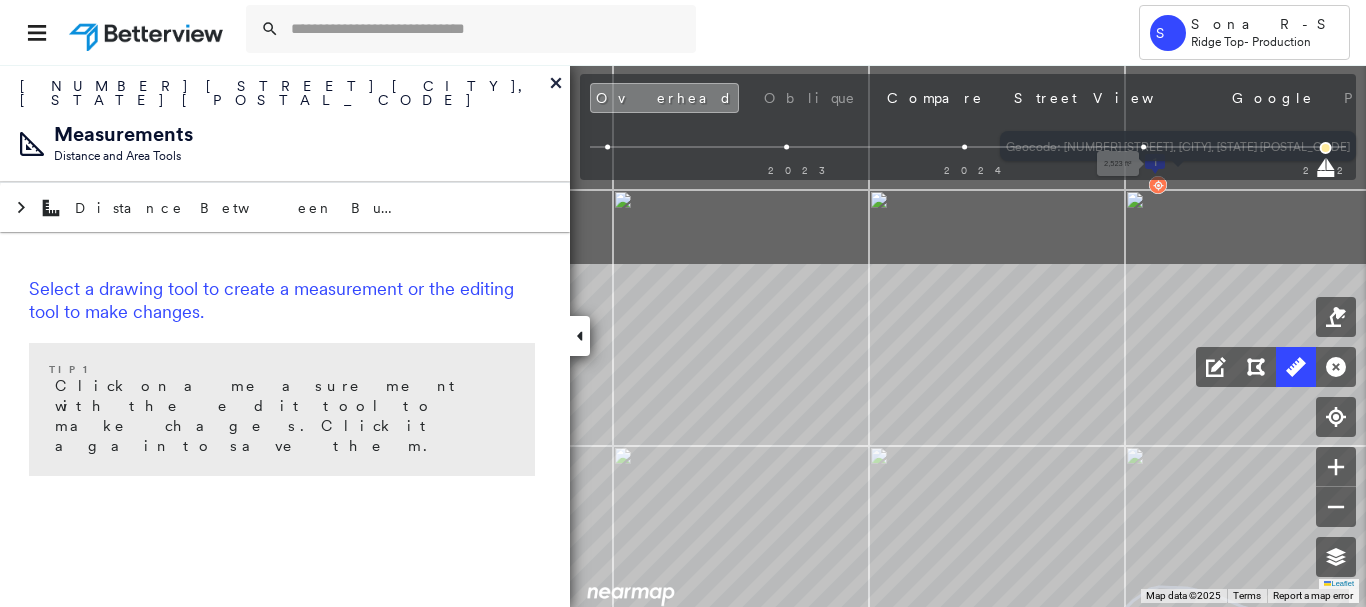 click on "Geocode: [NUMBER] [STREET], [CITY], [STATE] [POSTAL_CODE] 2,523 ft² Water Hazard 8,219 ft² Click to start drawing line." at bounding box center [-64, -14] 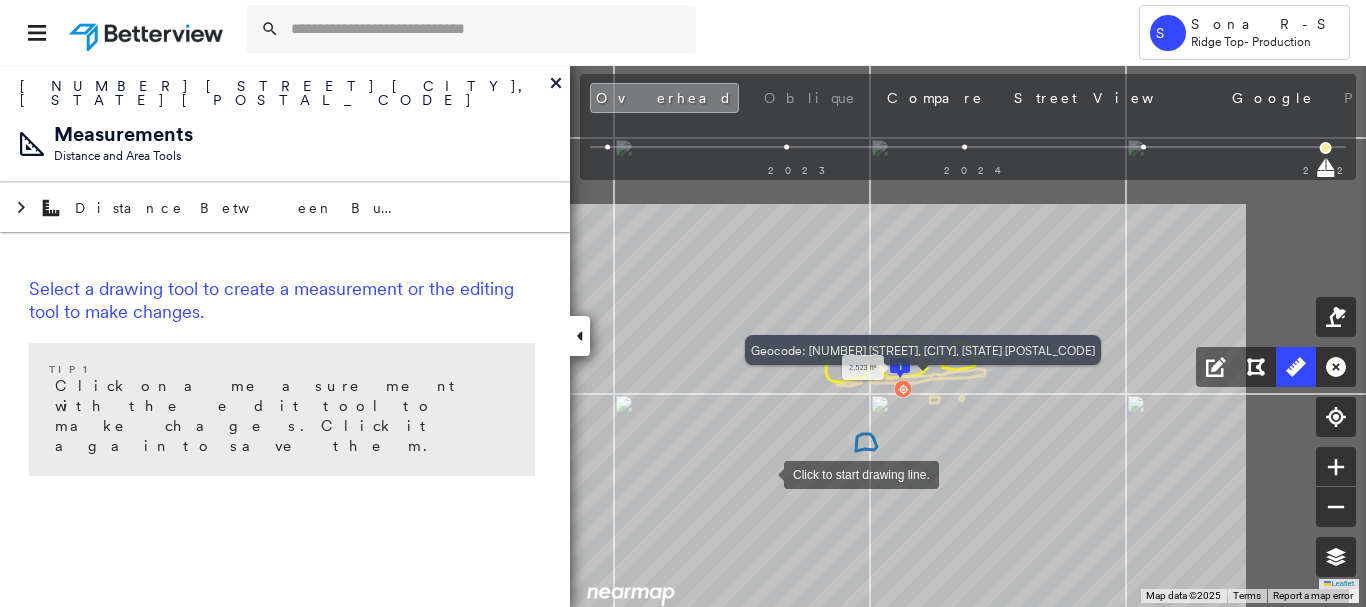 drag, startPoint x: 1070, startPoint y: 534, endPoint x: 767, endPoint y: 470, distance: 309.68533 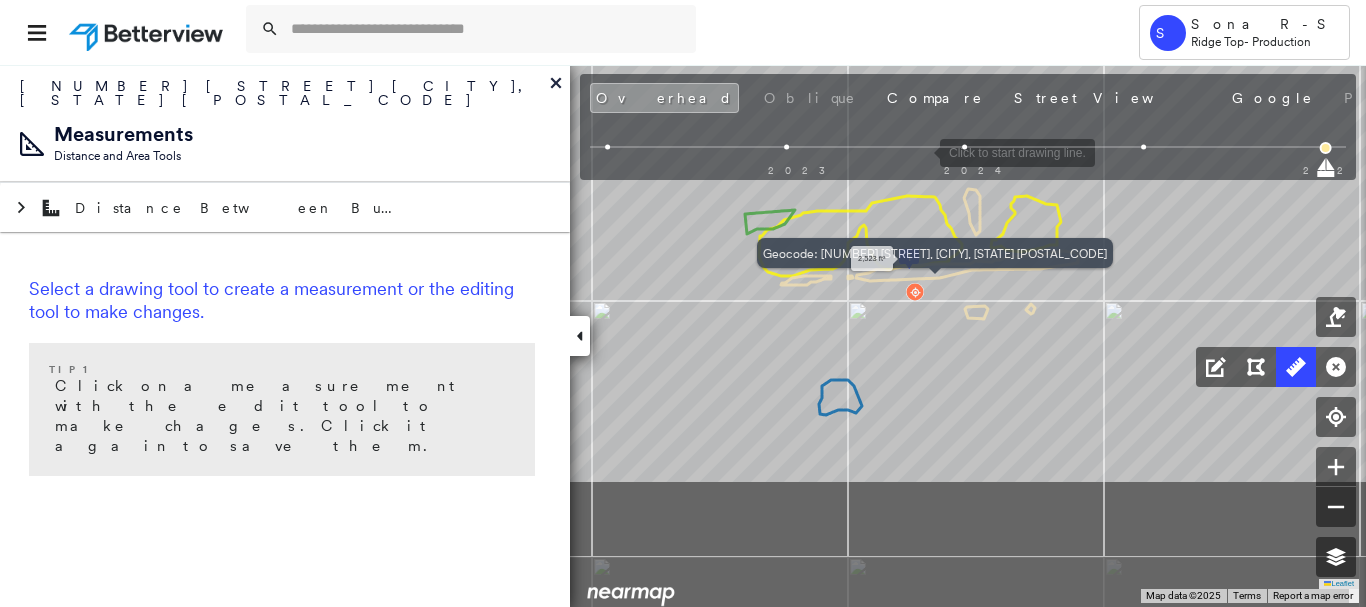 click on "Geocode: [NUMBER] [STREET], [CITY], [STATE] [POSTAL_CODE] 2,523 ft² Water Hazard 8,219 ft² Click to start drawing line." at bounding box center (-184, 10) 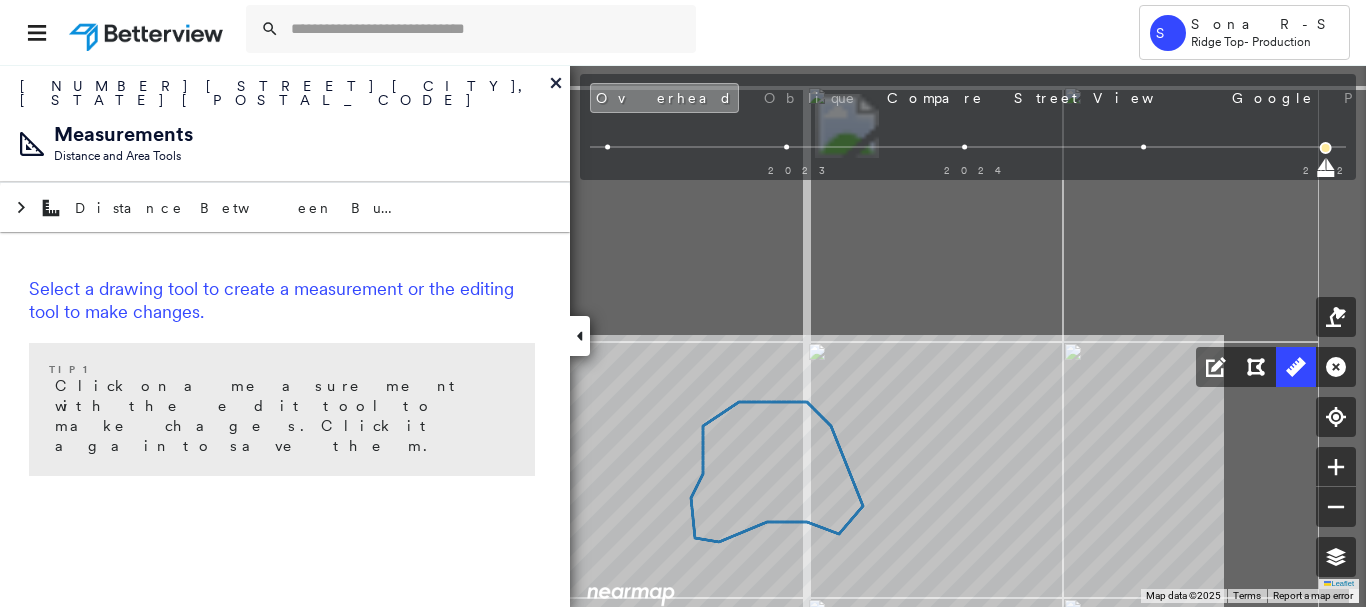 click on "Geocode: [NUMBER] [STREET], [CITY], [STATE] [POSTAL_CODE] 2,523 ft² Water Hazard 8,219 ft² Click to start drawing line." at bounding box center (-462, 335) 